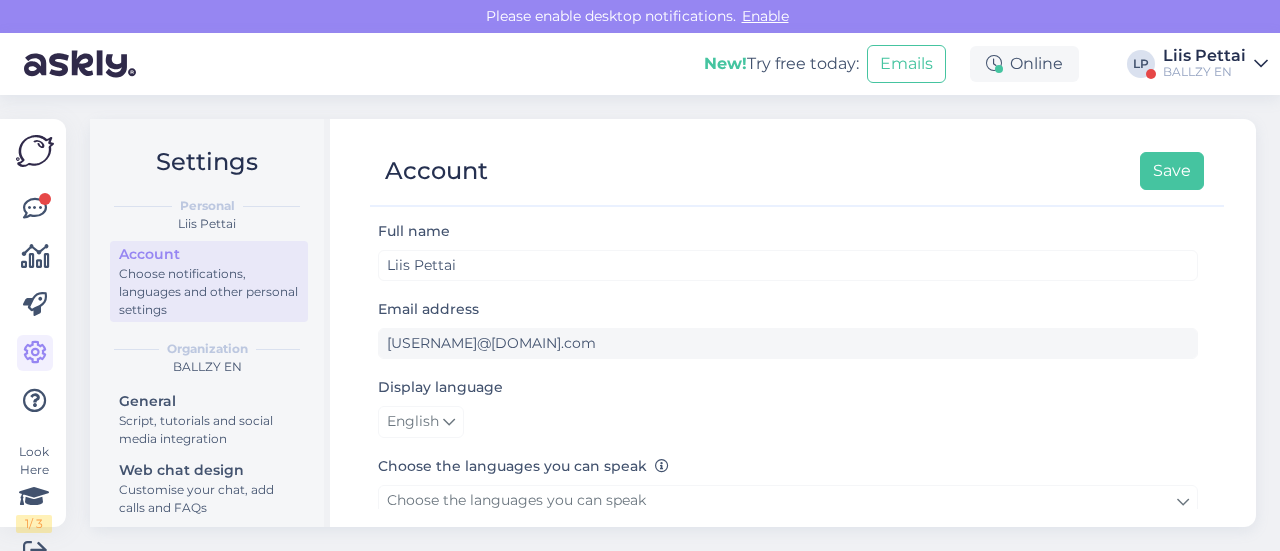 scroll, scrollTop: 0, scrollLeft: 0, axis: both 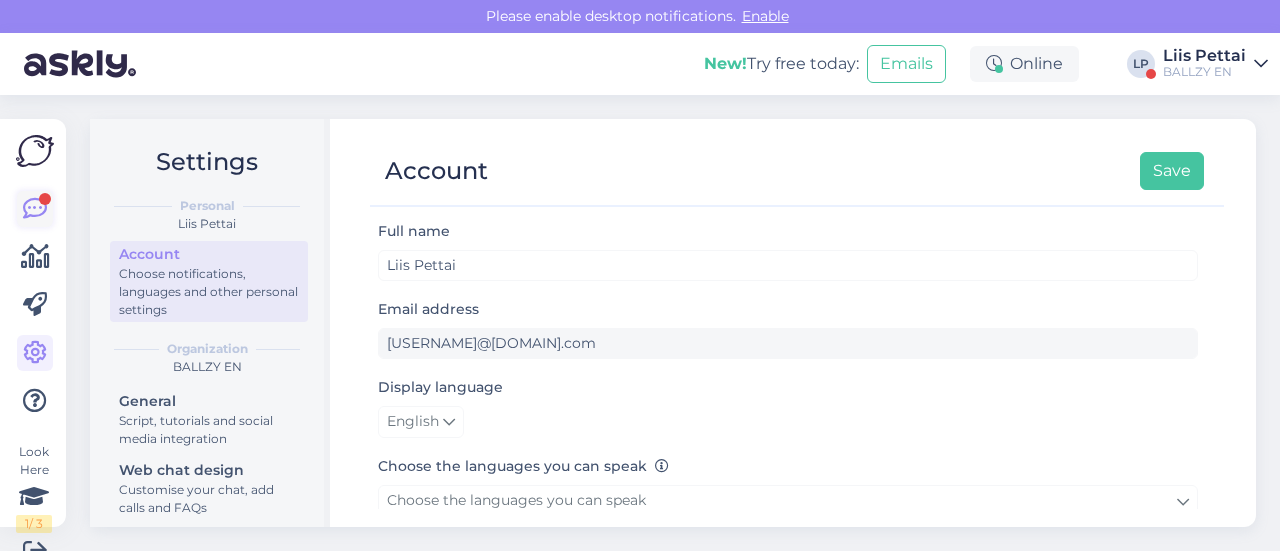 click at bounding box center (35, 209) 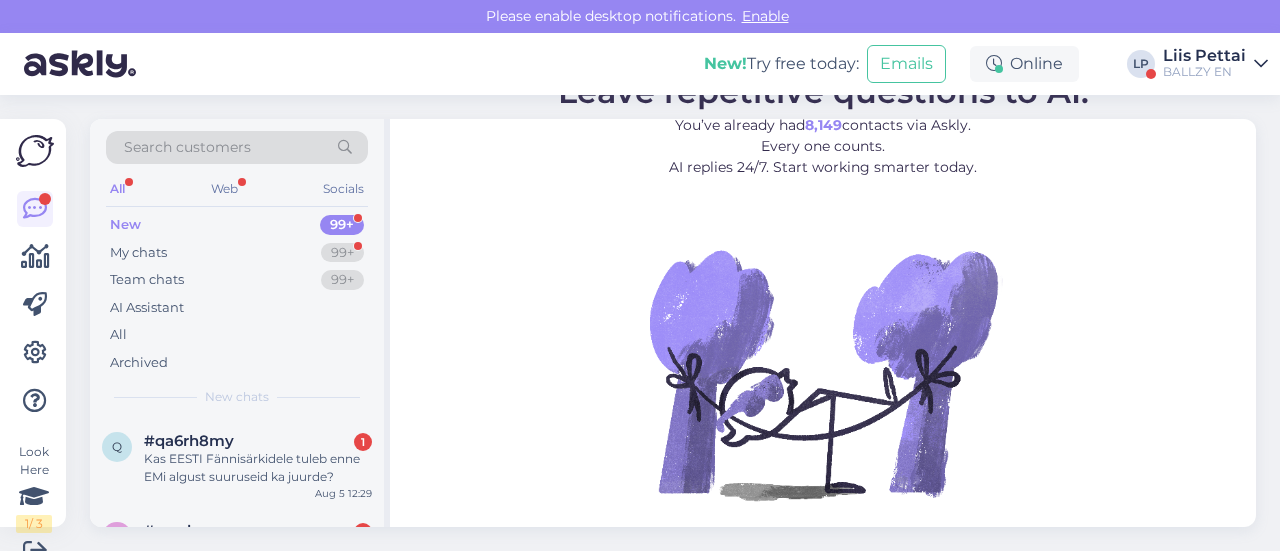 scroll, scrollTop: 2, scrollLeft: 0, axis: vertical 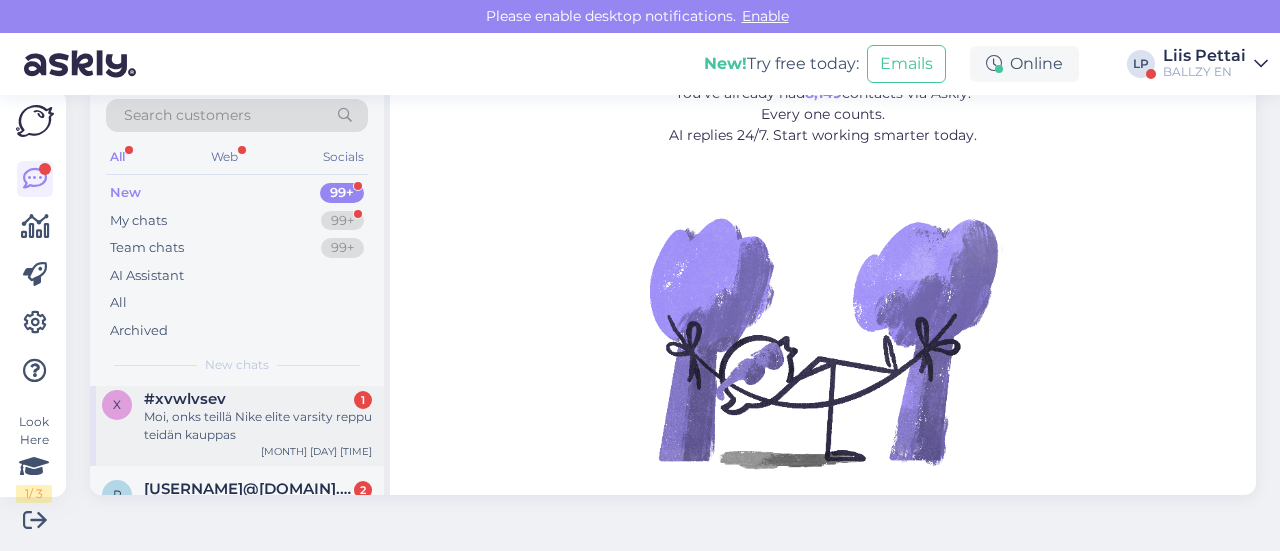 click on "Moi, onks teillä Nike elite varsity reppu teidän kauppas" at bounding box center [258, 426] 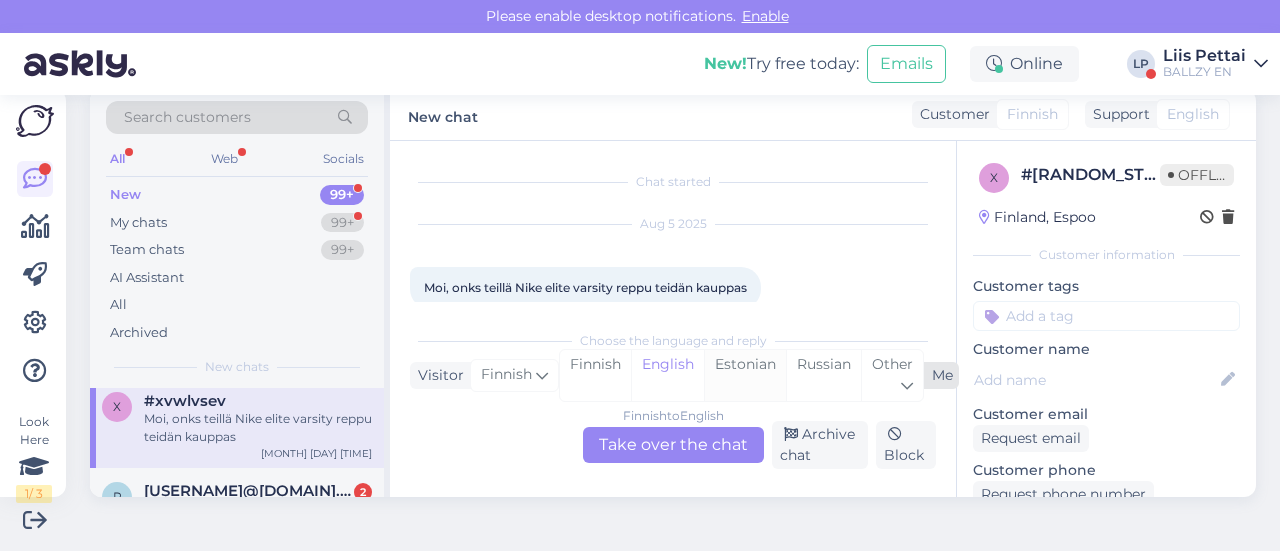 scroll, scrollTop: 28, scrollLeft: 0, axis: vertical 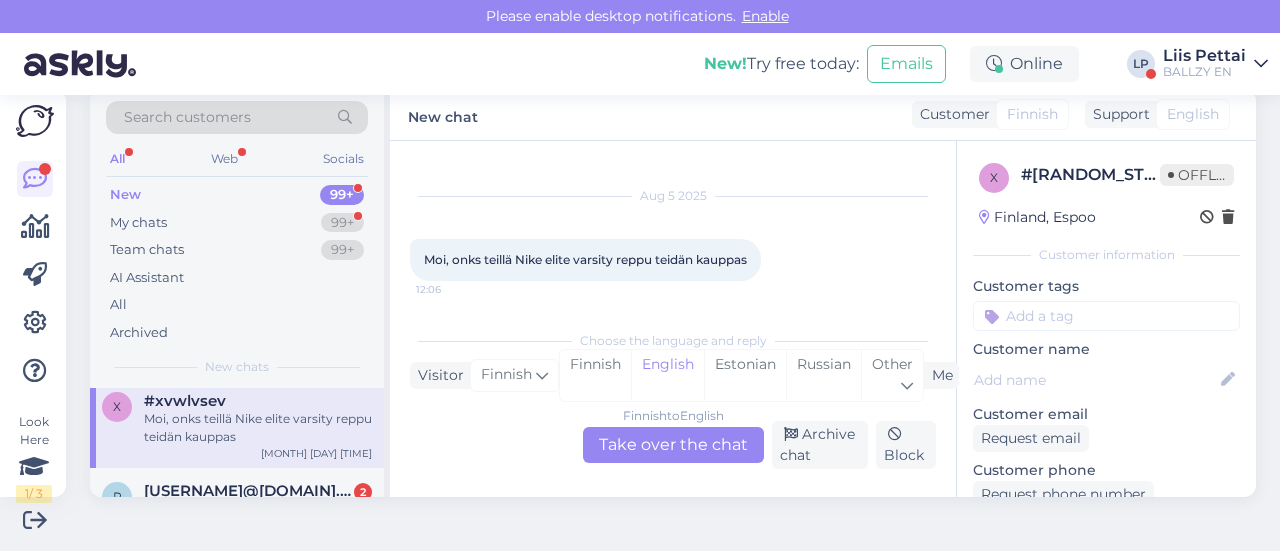 click on "Finnish  to  English Take over the chat" at bounding box center (673, 445) 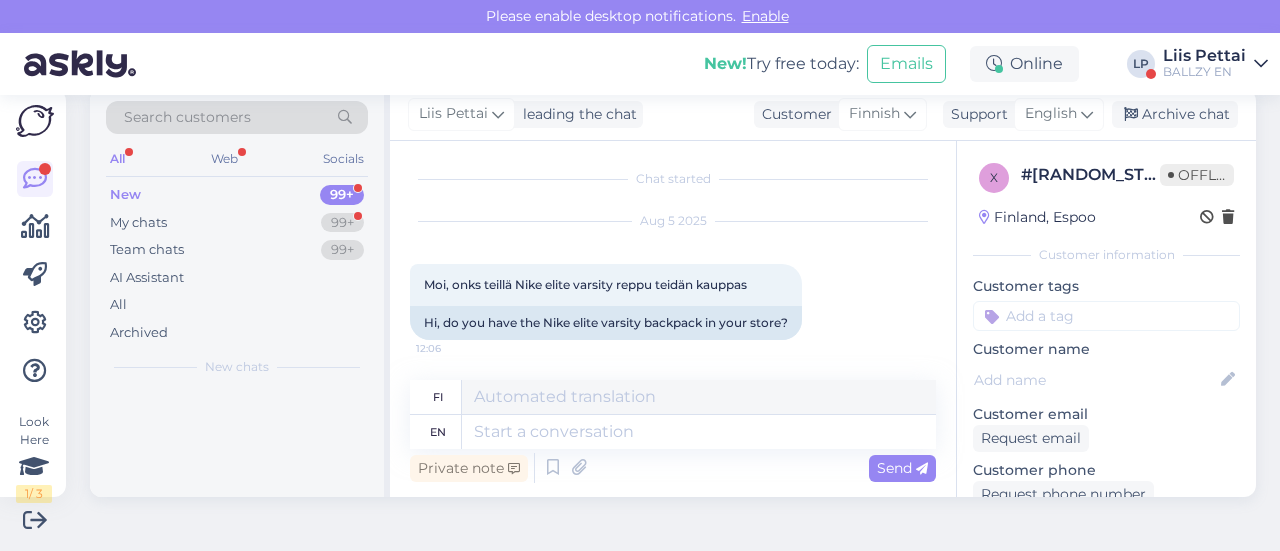 scroll, scrollTop: 2, scrollLeft: 0, axis: vertical 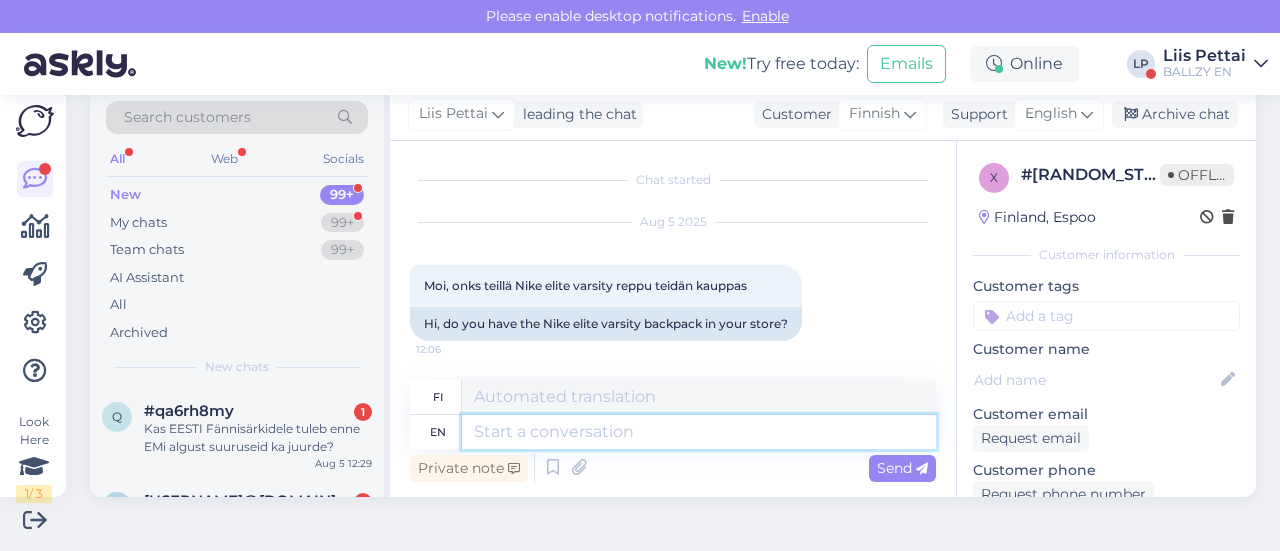 click at bounding box center (699, 432) 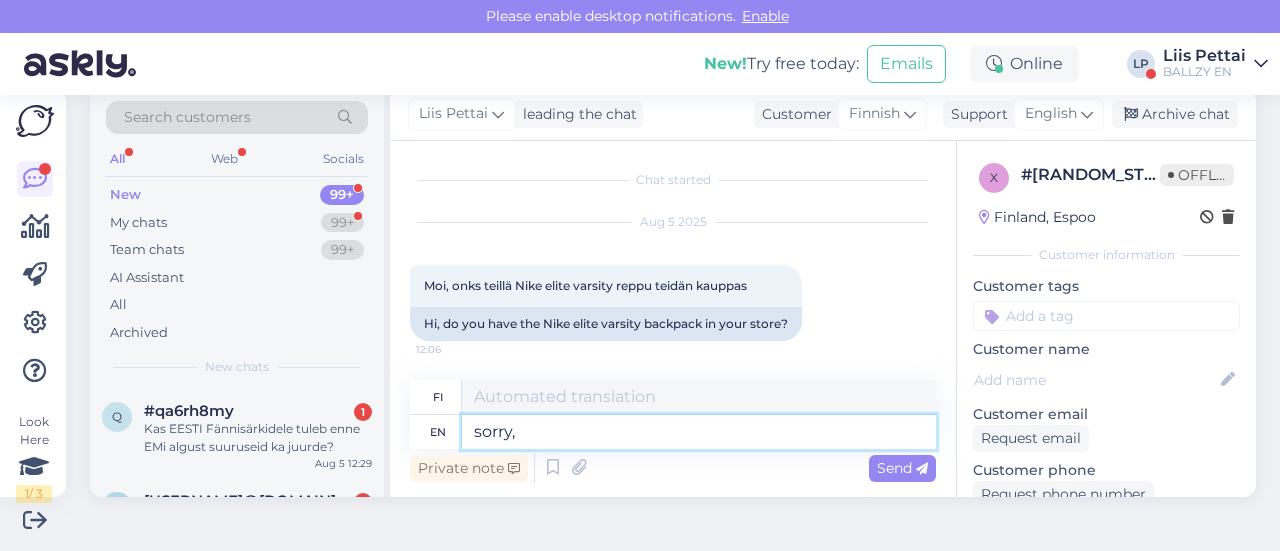 type on "sorry, i" 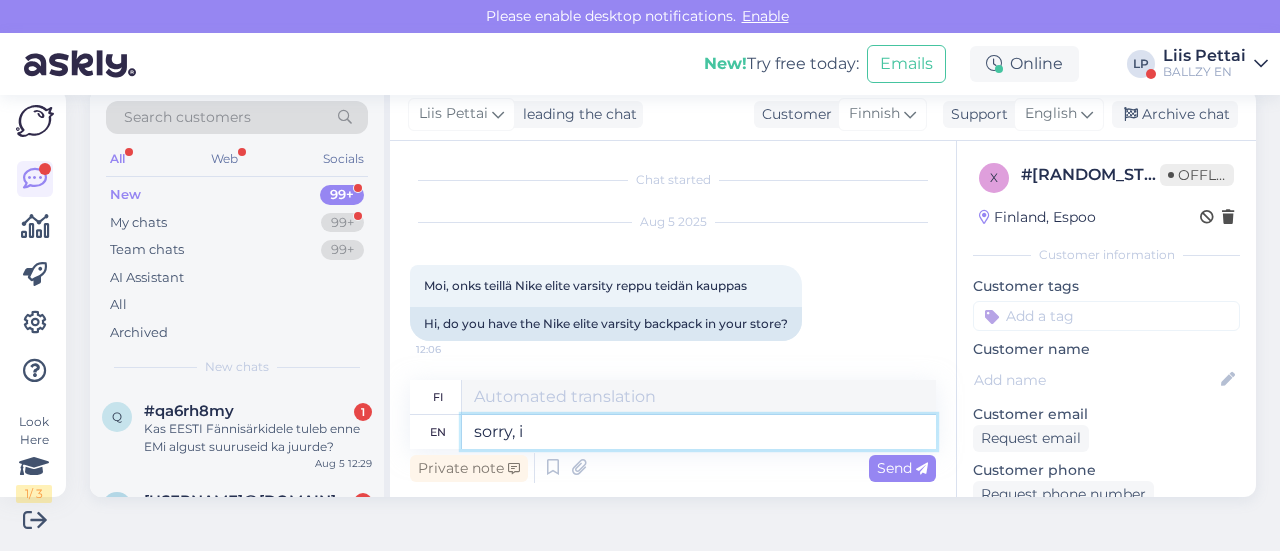 type on "anteeksi," 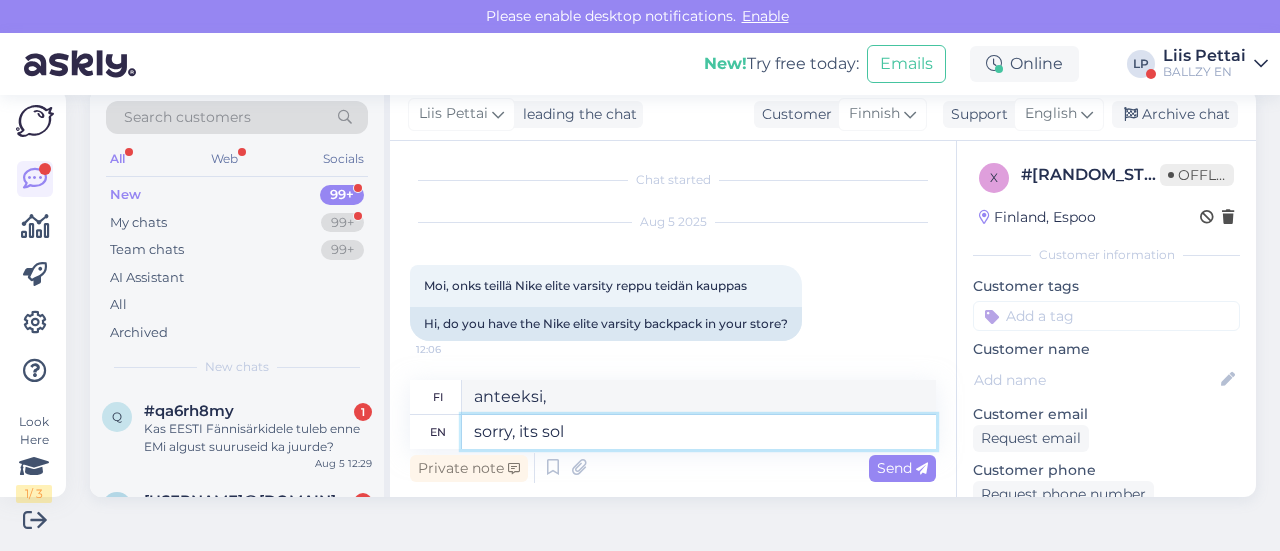type on "sorry, its sold" 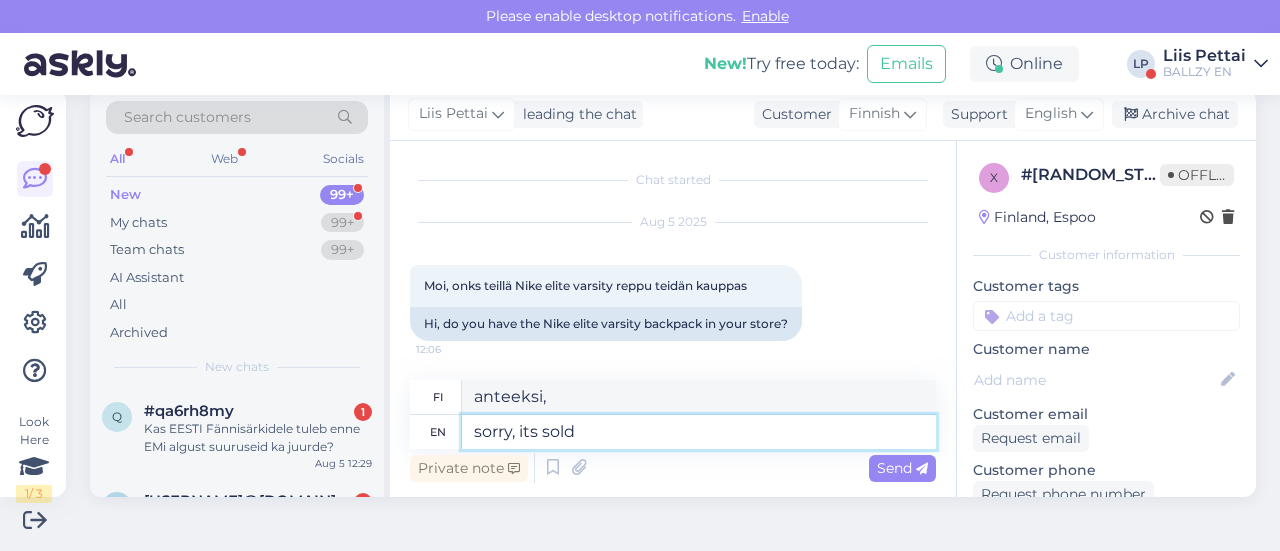 type on "anteeksi, se" 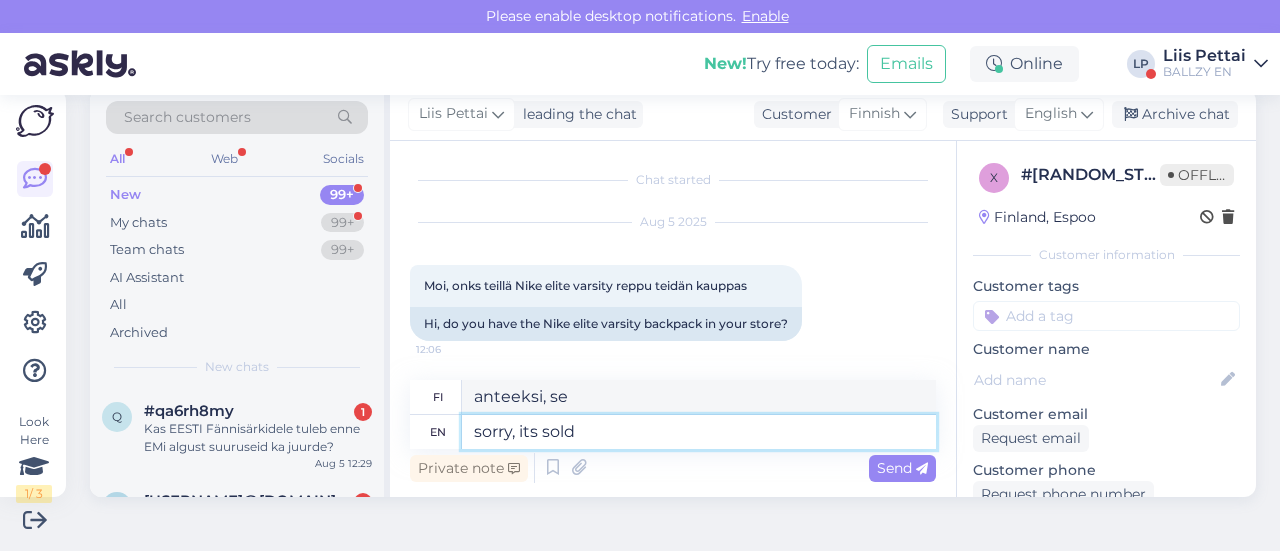 type on "sorry, its sold o" 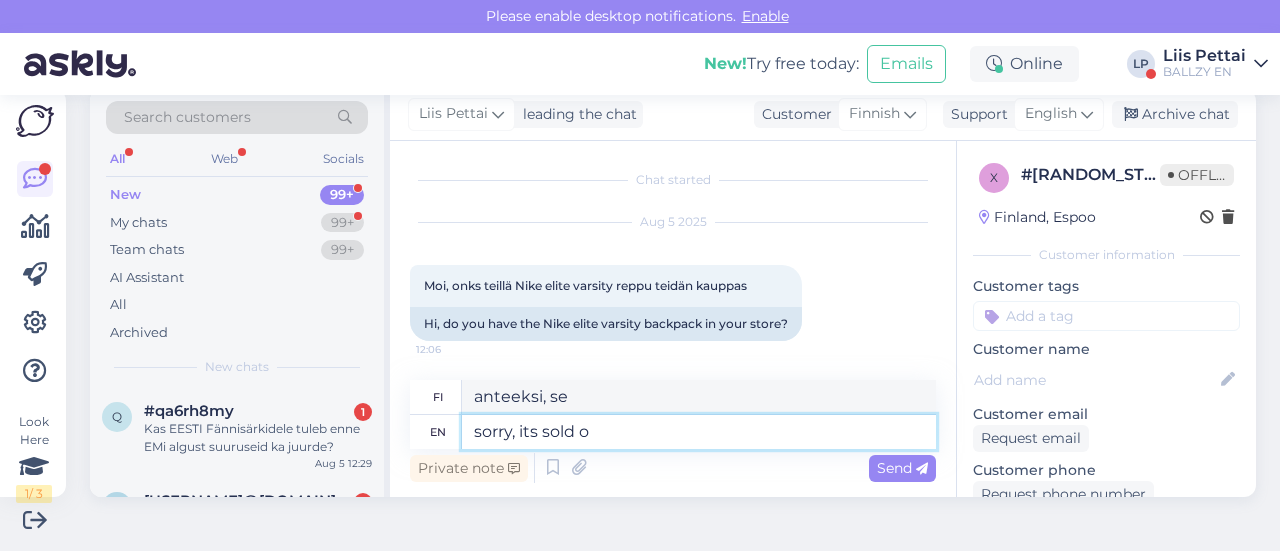 type on "anteeksi, se on myyty" 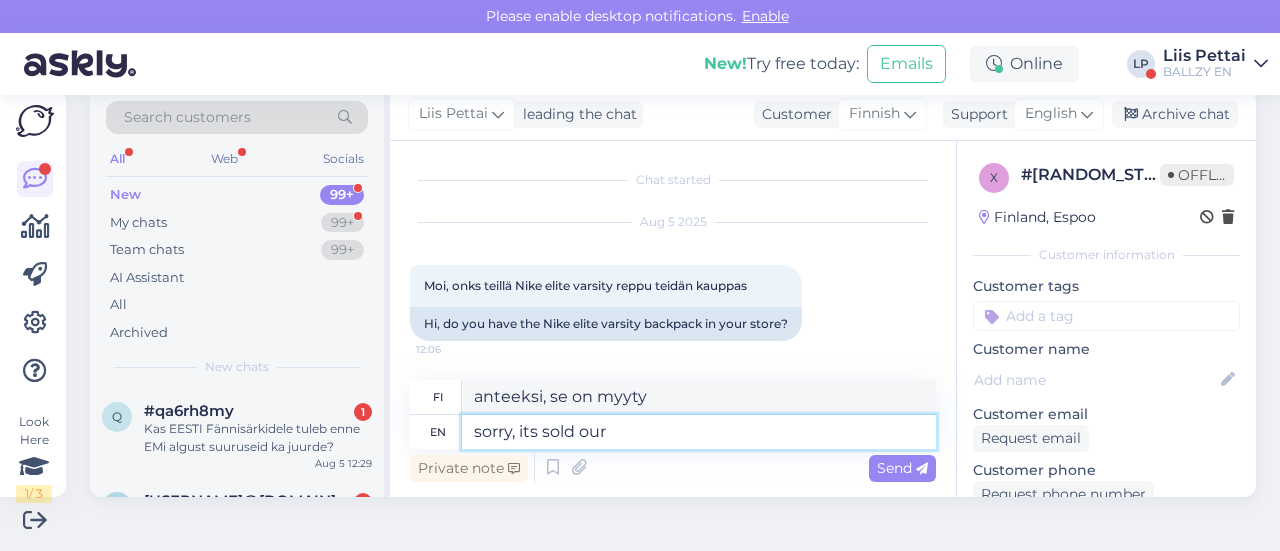 type on "sorry, its sold our" 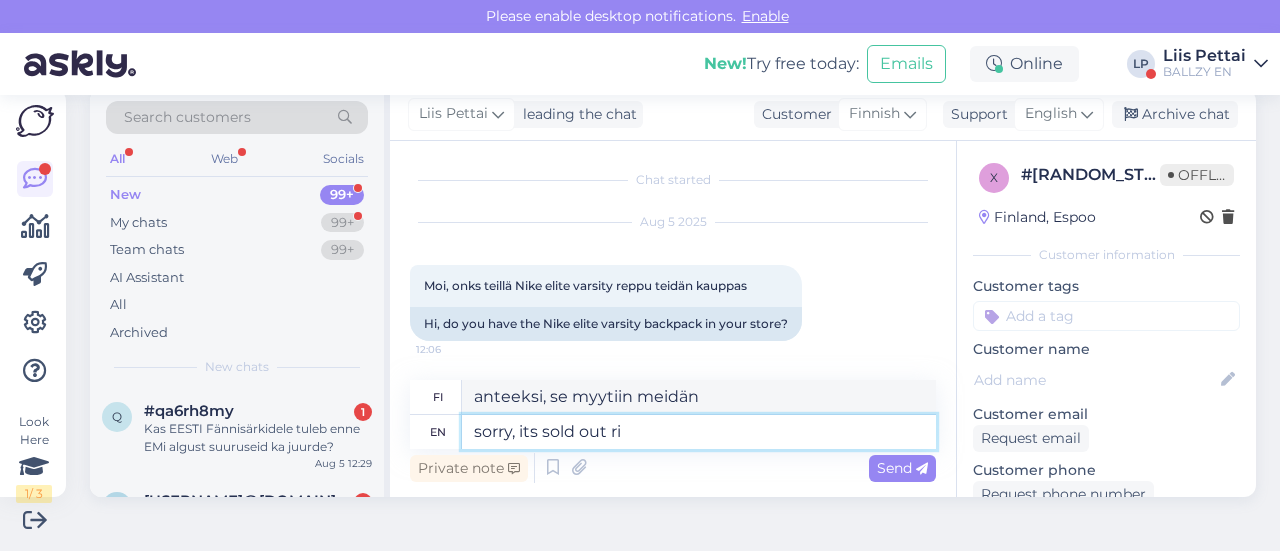 type on "sorry, its sold out rig" 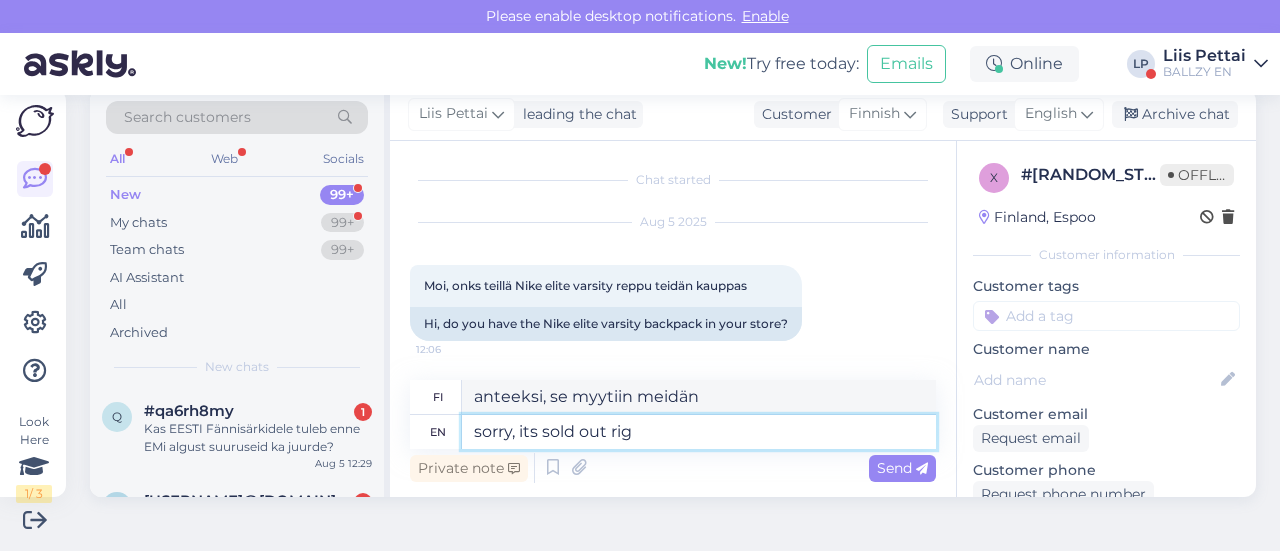 type on "anteeksi, se on loppuunmyyty" 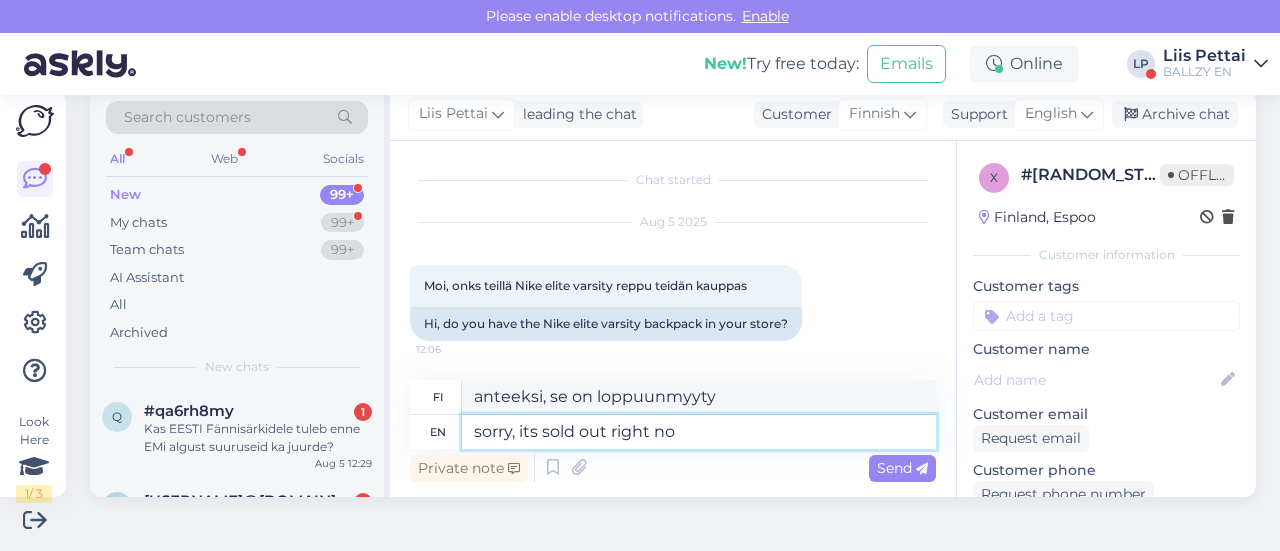 type on "sorry, its sold out right now" 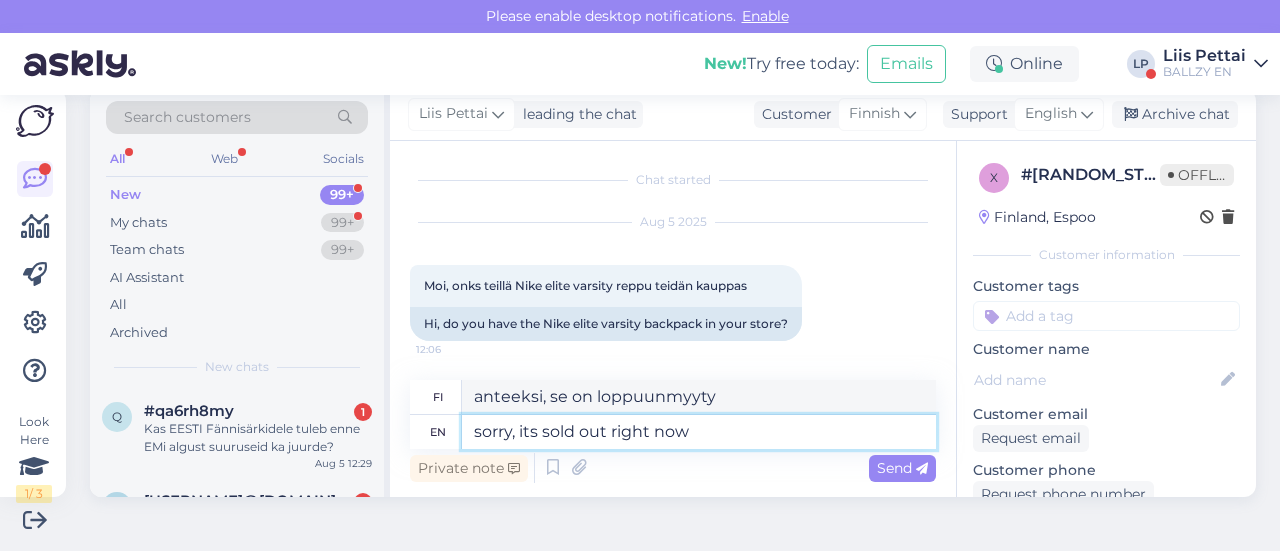 type on "anteeksi, se on nyt loppuunmyyty" 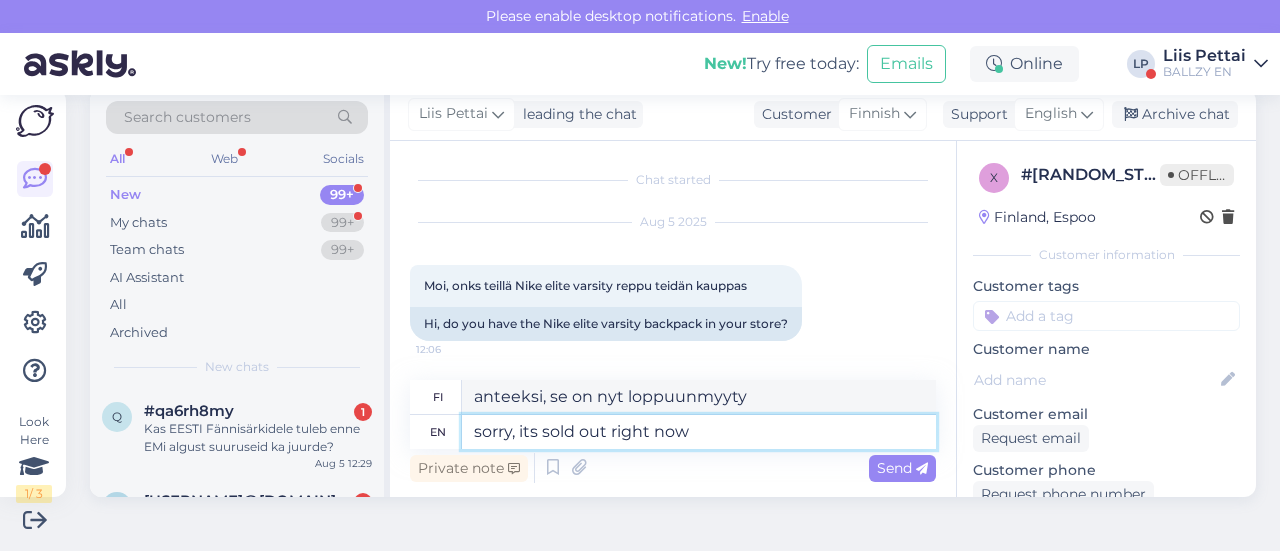 type 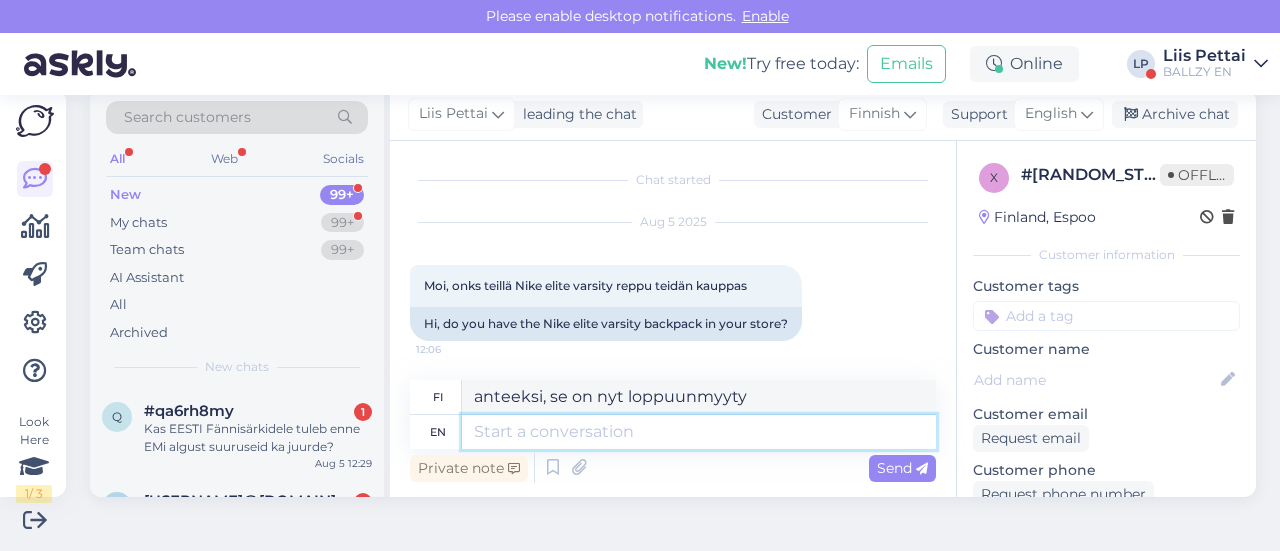 type 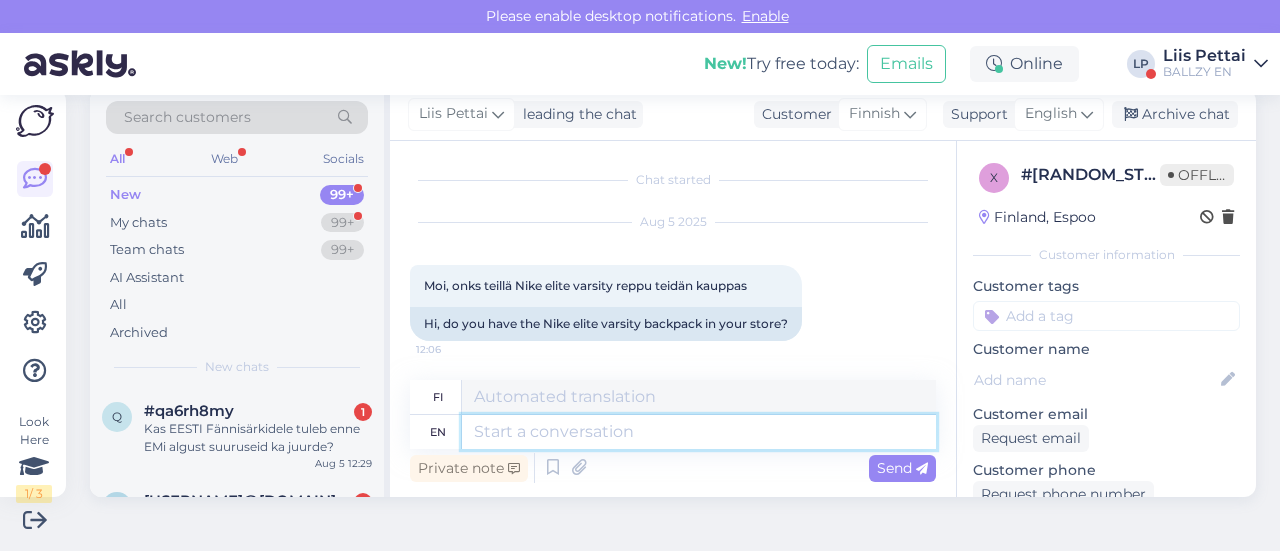 scroll, scrollTop: 122, scrollLeft: 0, axis: vertical 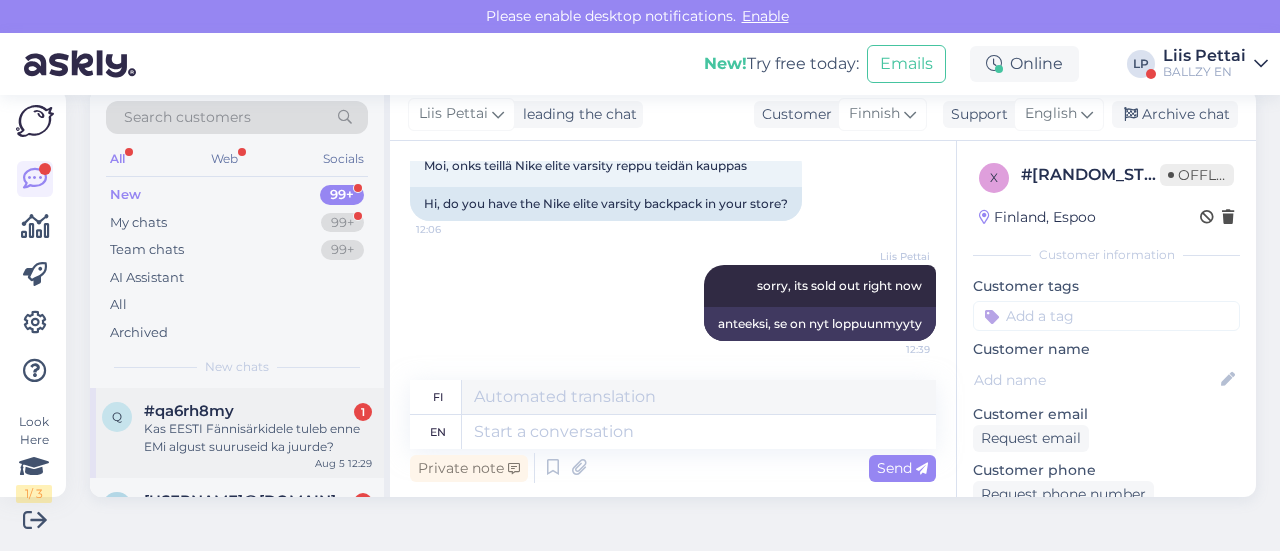 click on "Kas EESTI Fännisärkidele tuleb enne EMi algust suuruseid ka juurde?" at bounding box center (258, 438) 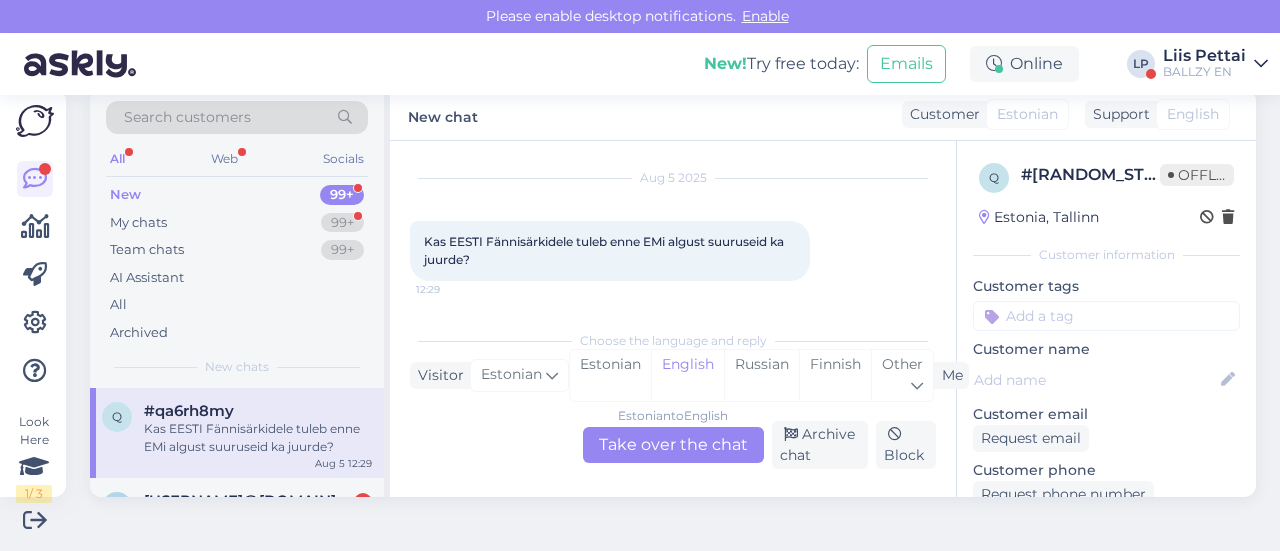 scroll, scrollTop: 46, scrollLeft: 0, axis: vertical 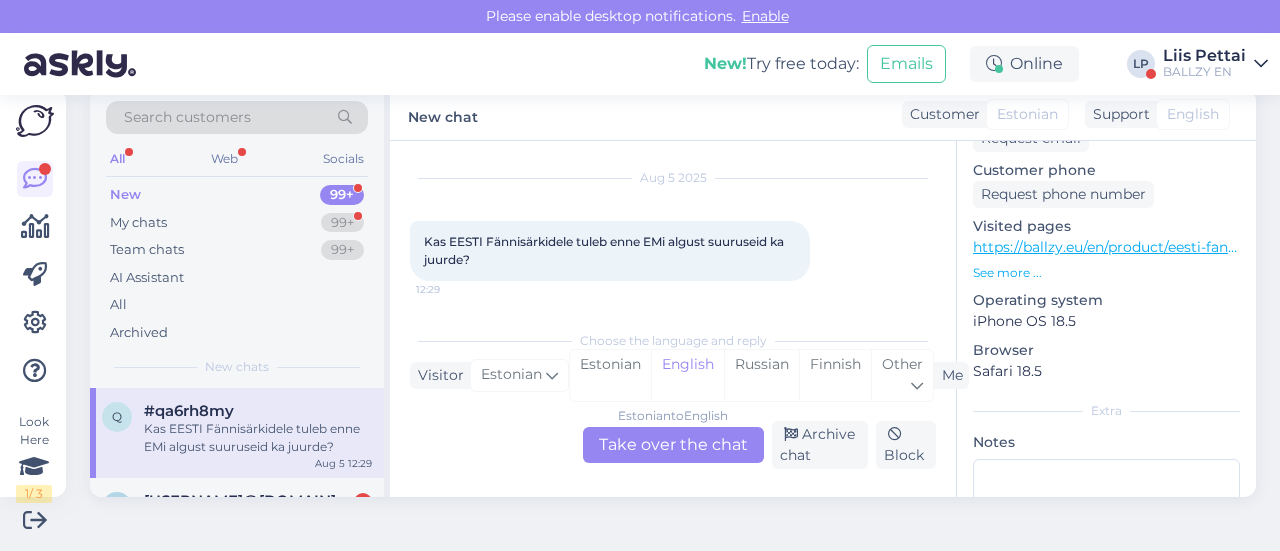 click on "https://ballzy.eu/en/product/eesti-fannisark-subli-fan-2xs-cnf" at bounding box center [1181, 247] 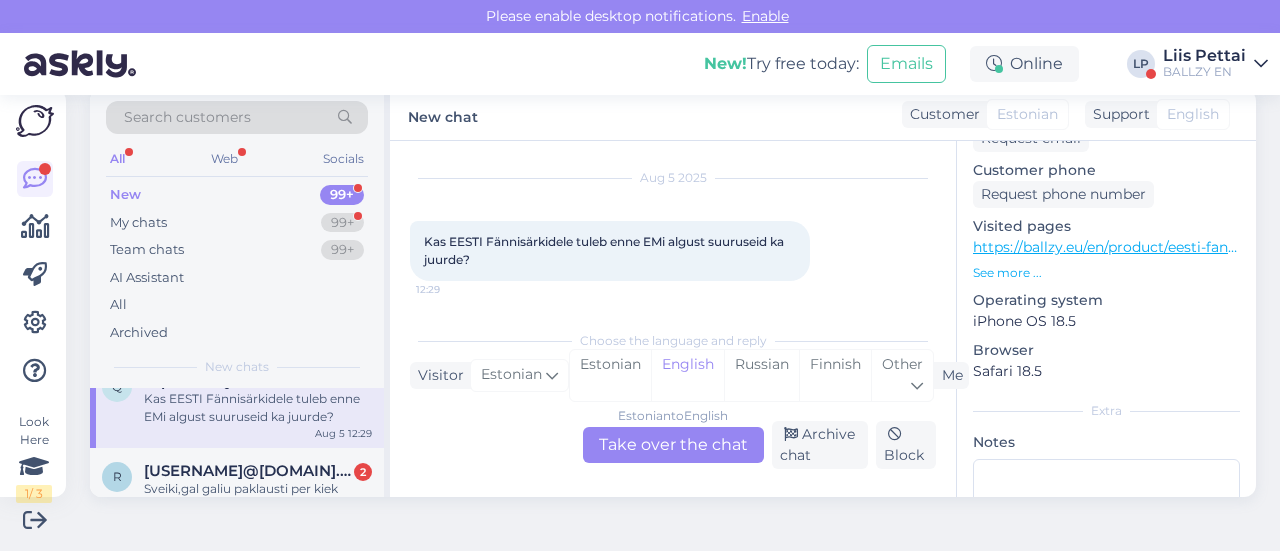 scroll, scrollTop: 0, scrollLeft: 0, axis: both 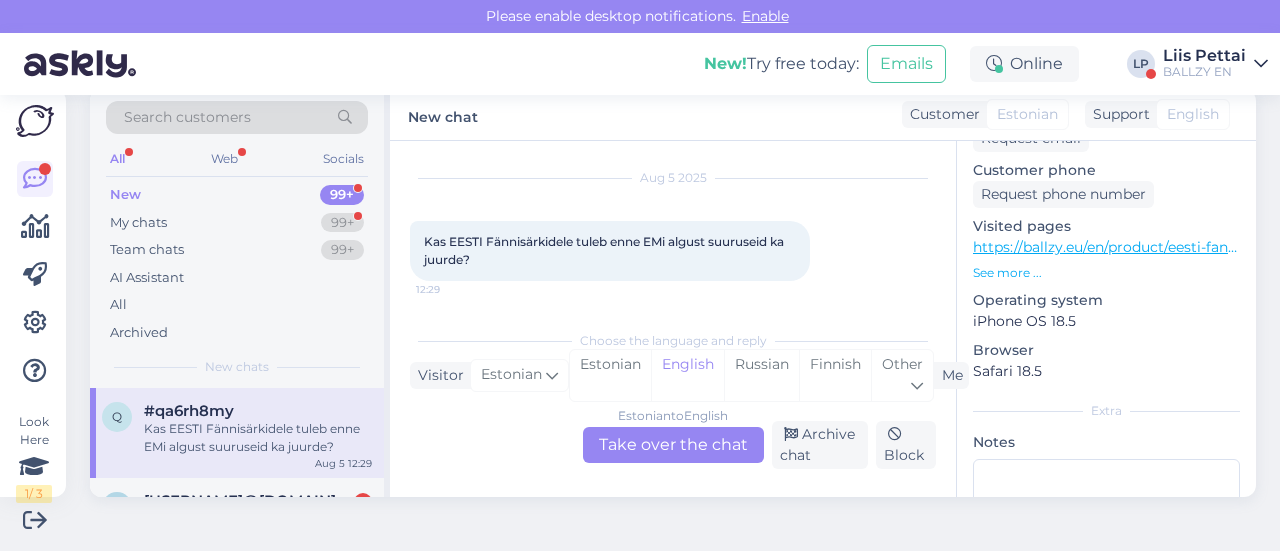 click on "Estonian  to  English Take over the chat" at bounding box center (673, 445) 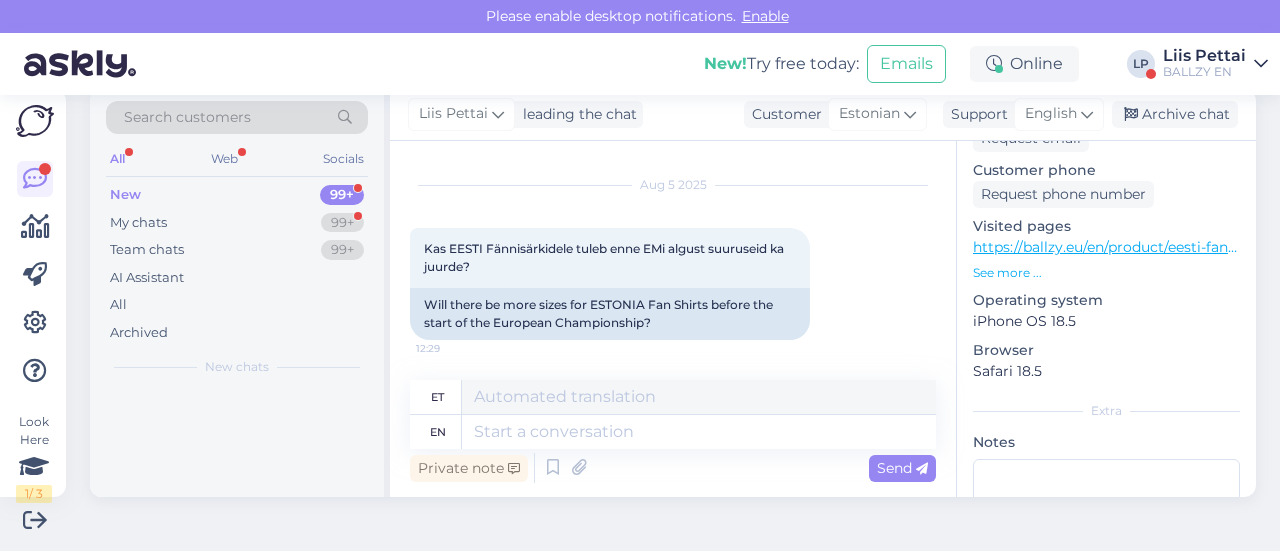 scroll, scrollTop: 38, scrollLeft: 0, axis: vertical 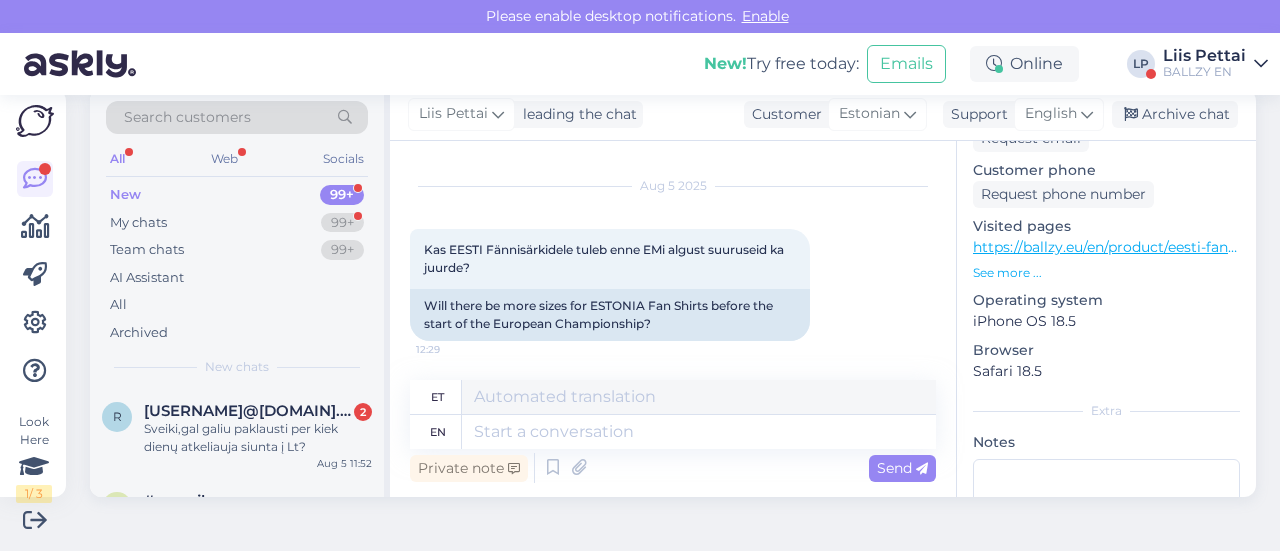 drag, startPoint x: 654, startPoint y: 449, endPoint x: 653, endPoint y: 432, distance: 17.029387 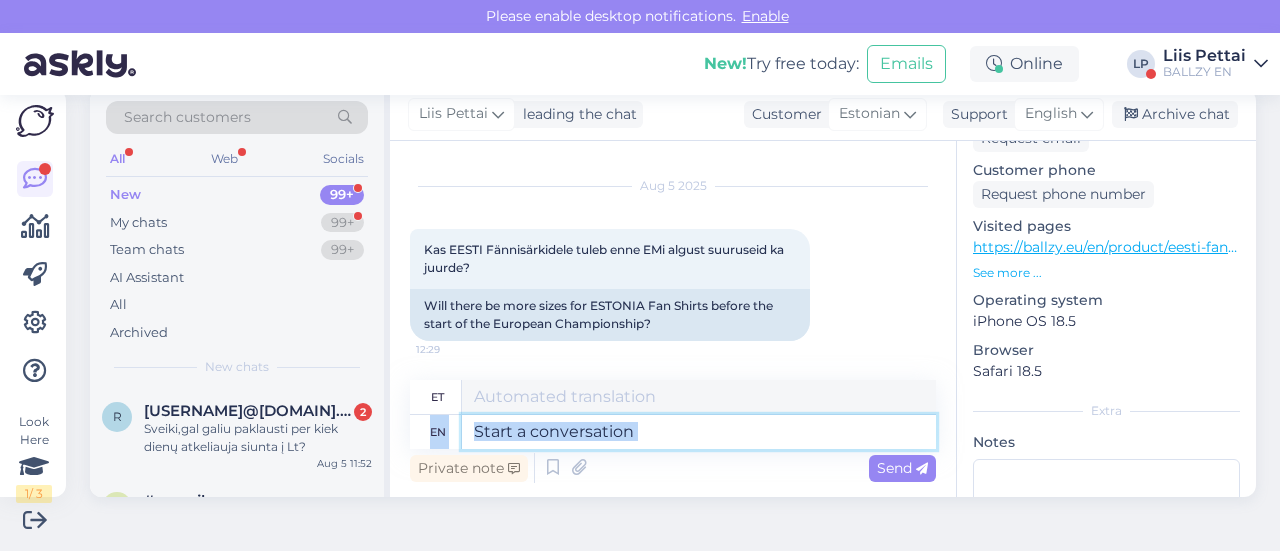 click at bounding box center [699, 432] 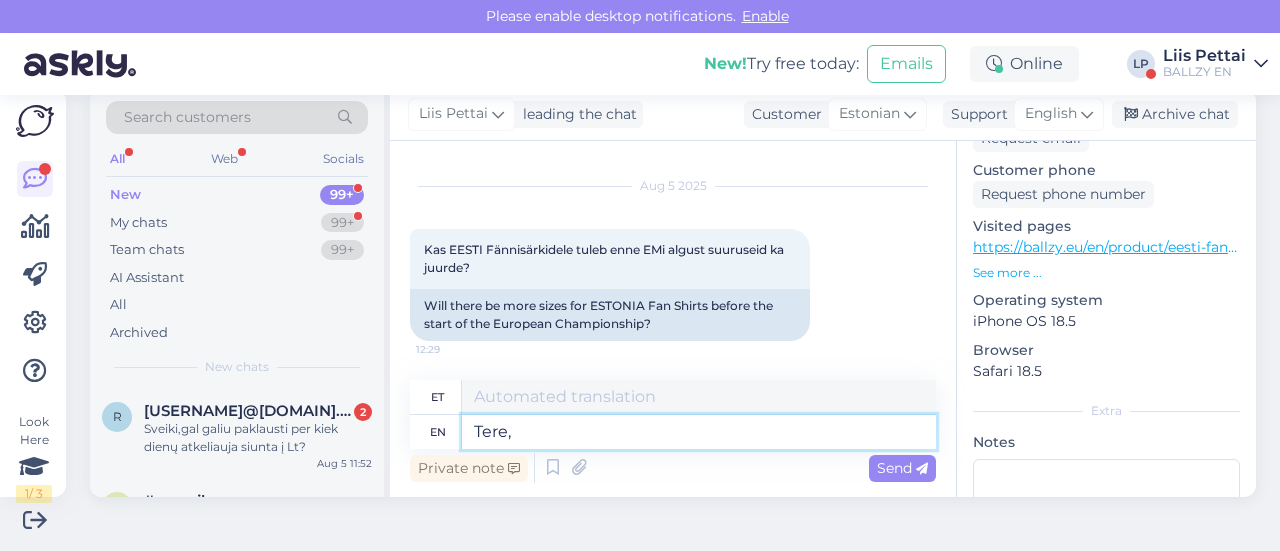 type on "Tere, h" 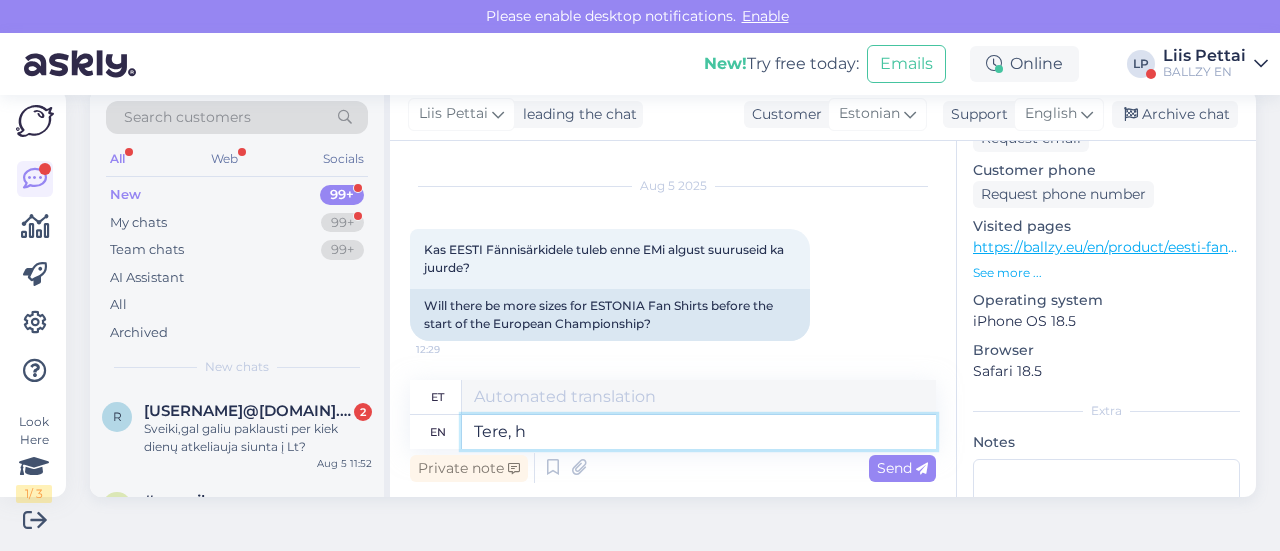 type on "Tere," 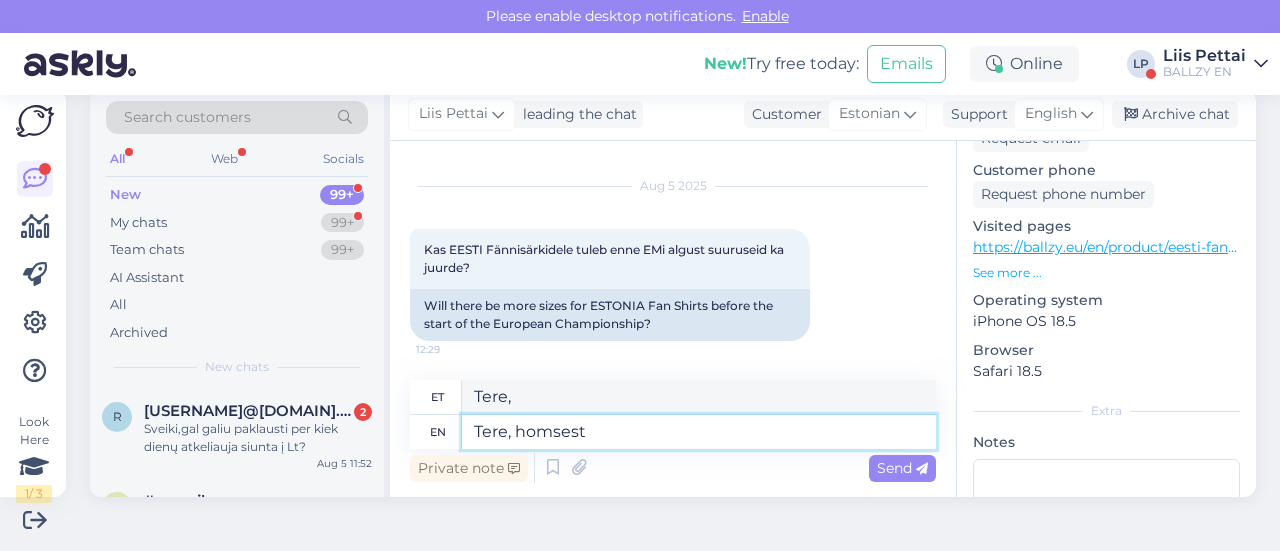 type on "Tere, homsest v" 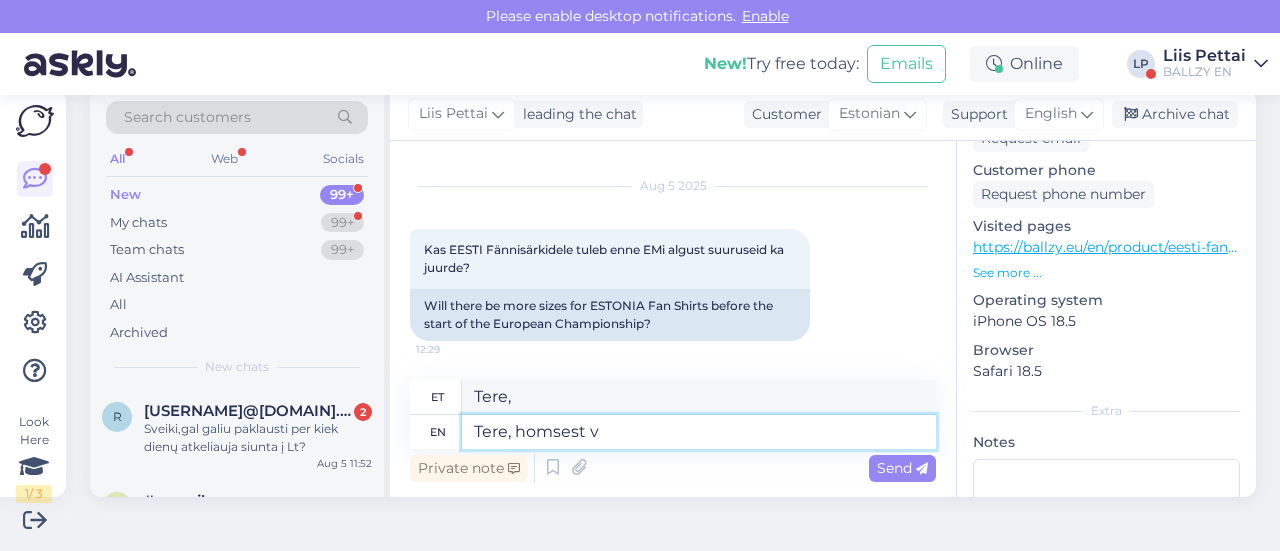 type on "Tere, kõige kodusem" 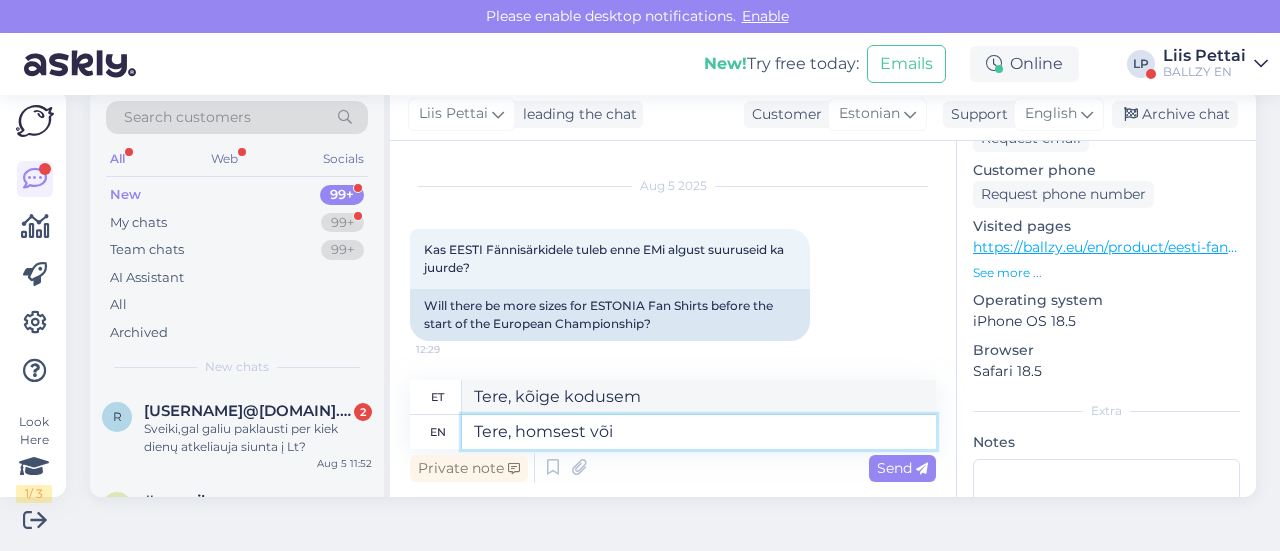 type on "Tere, homsest või ü" 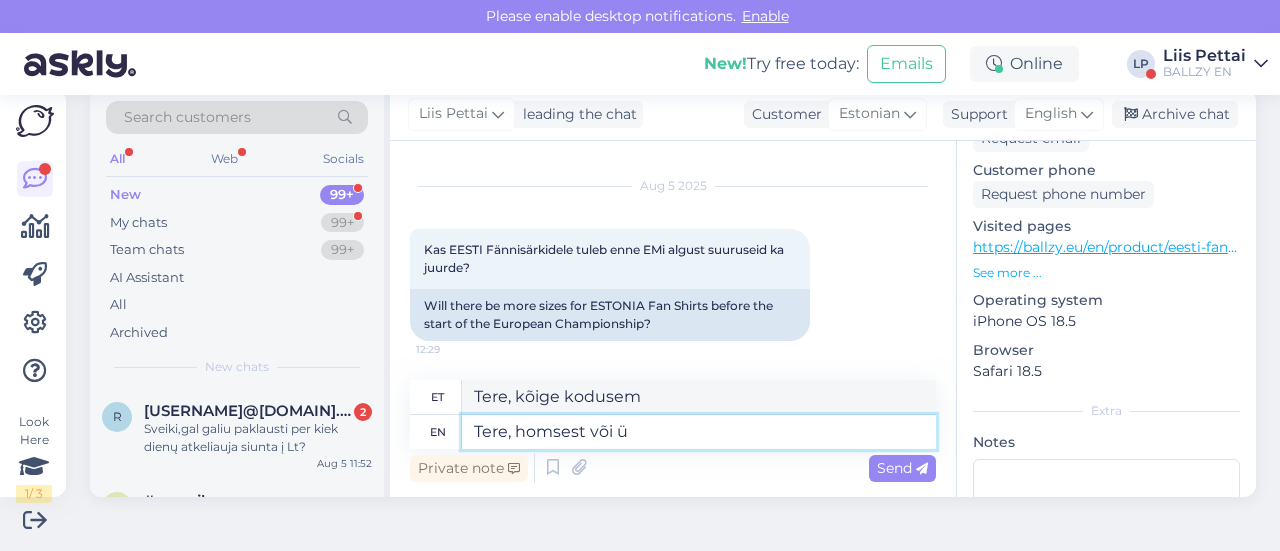 type on "Tere, kodust või" 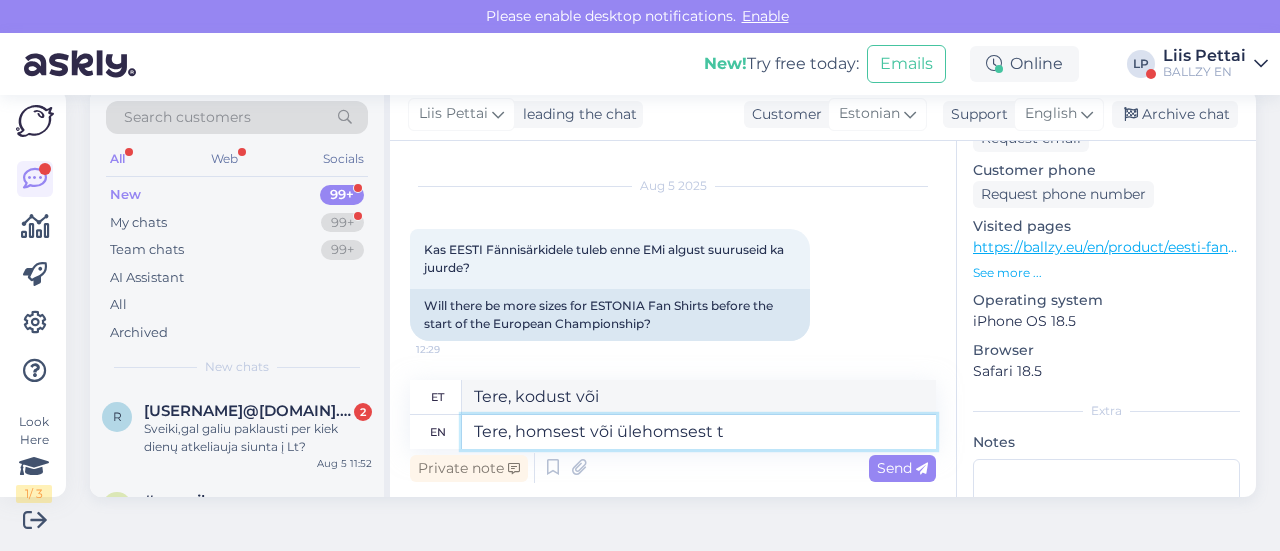 type on "Tere, homsest või ülehomsest tu" 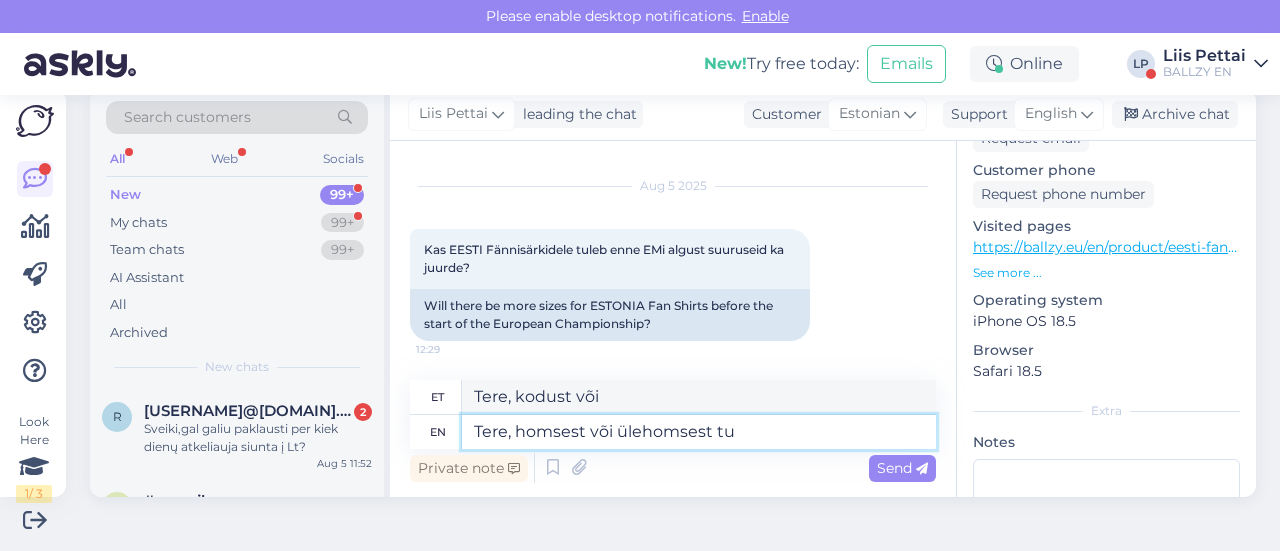 type on "Tere, homsest või ülehomsest" 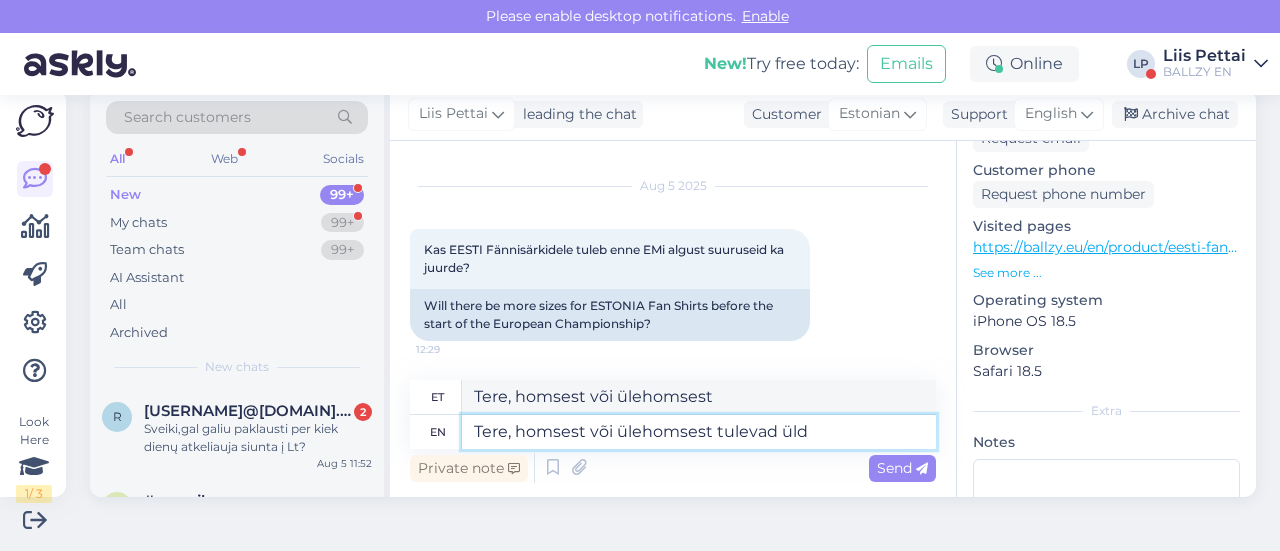 type on "Tere, homsest või ülehomsest tulevad ülds" 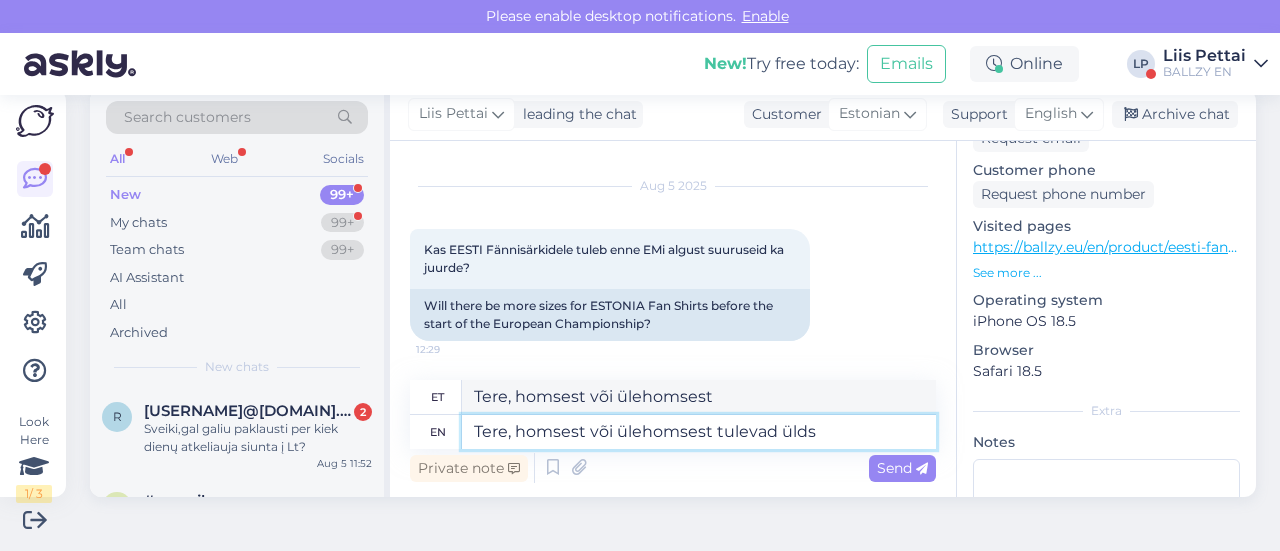 type on "Tere, homsest või ülehomsest tulevad" 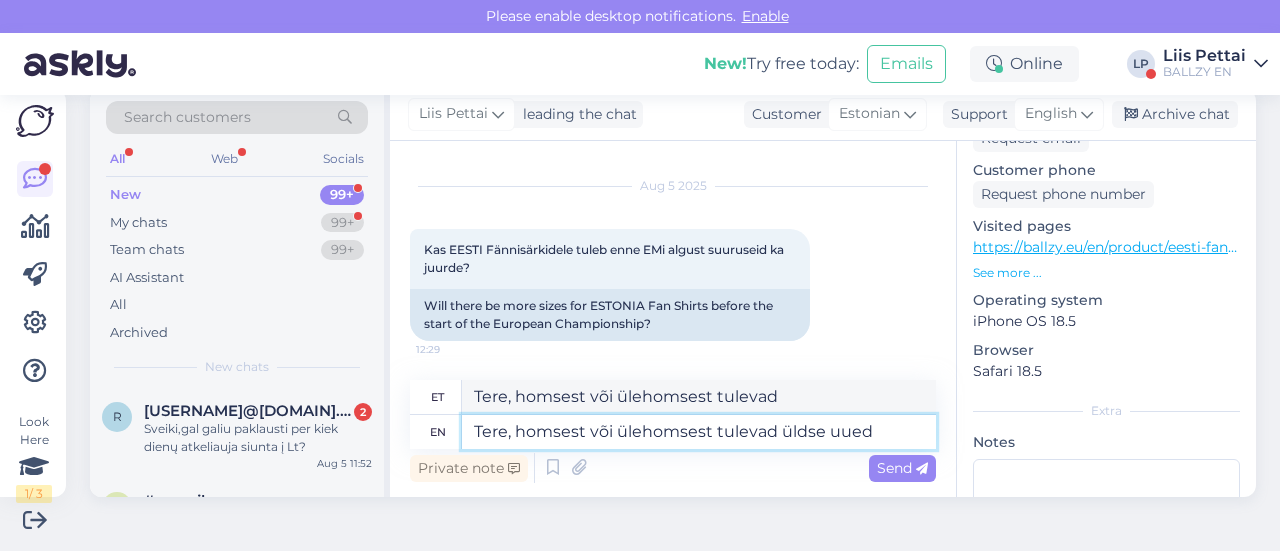type on "Tere, homsest või ülehomsest tulevad üldse uued" 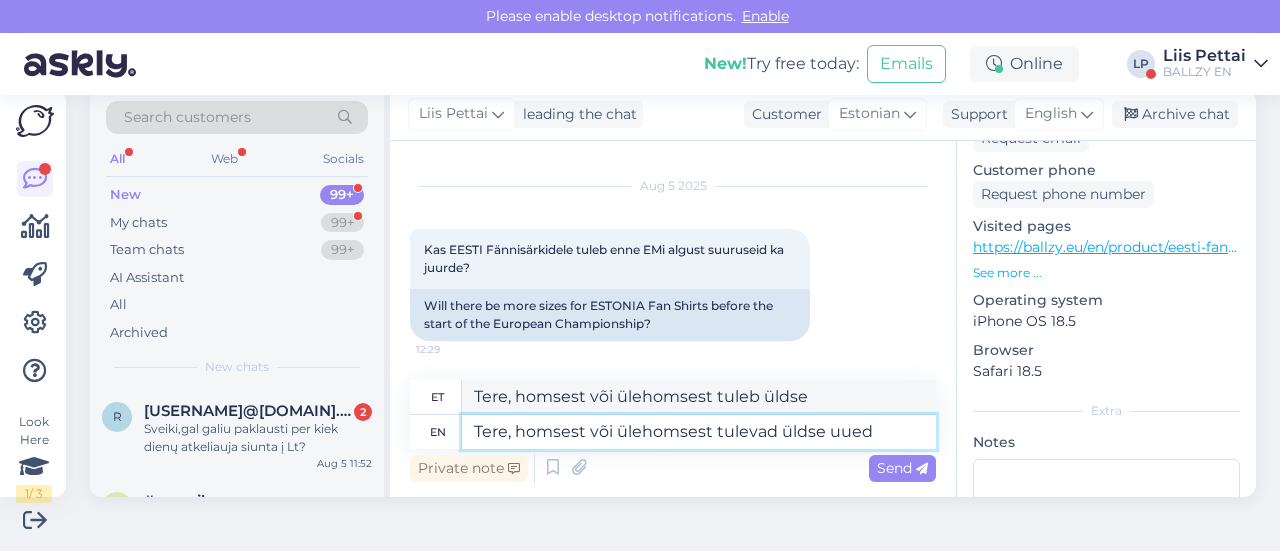 type on "Tere, homsest või ülehomsest tulevad üldse uued" 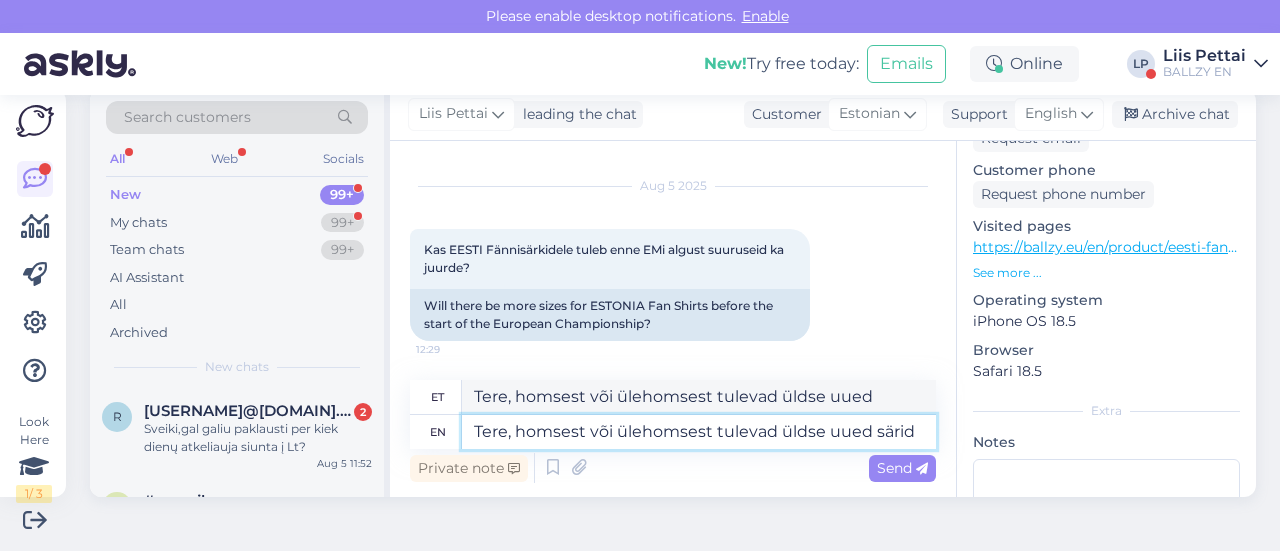 scroll, scrollTop: 46, scrollLeft: 0, axis: vertical 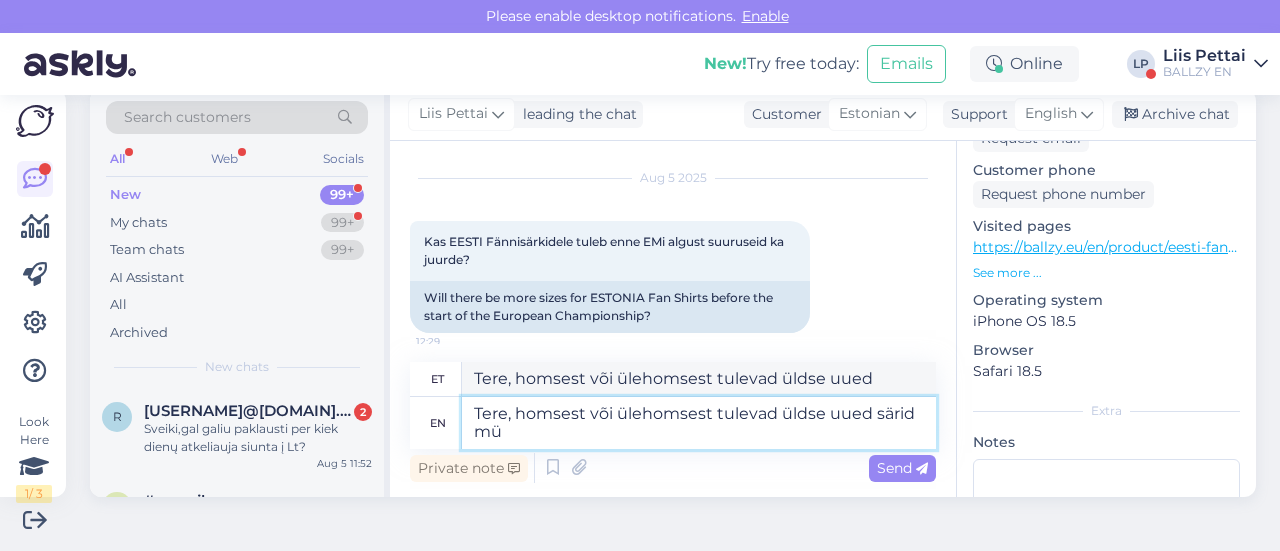 type on "Tere, homsest või ülehomsest tulevad üldse uued särid m" 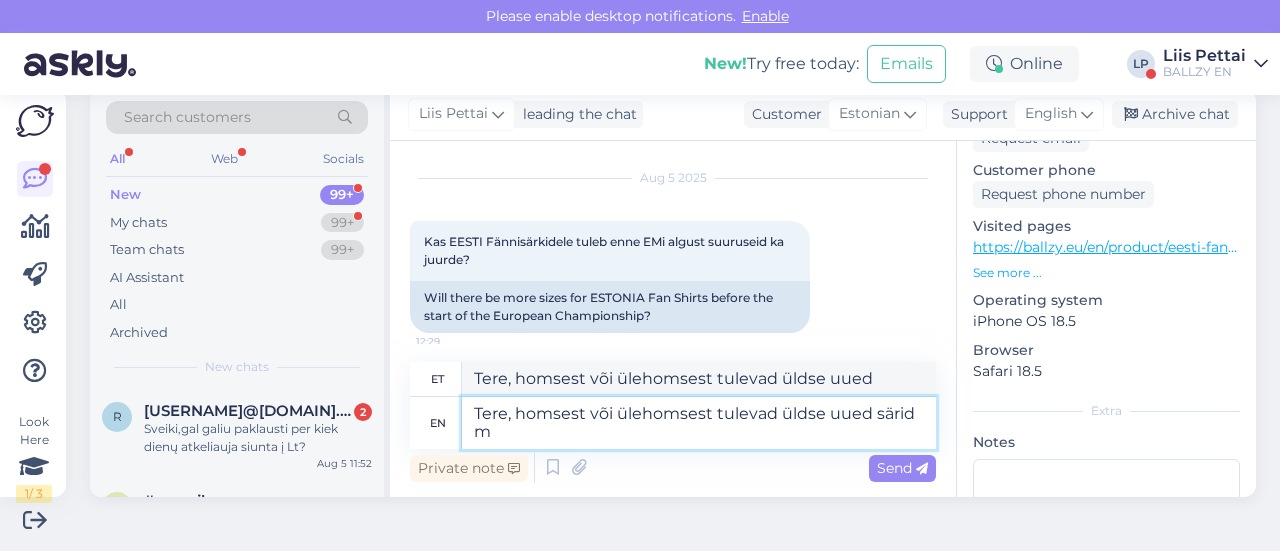 type on "Tere, homsest või ülehomsest tulevad üldse uued särid" 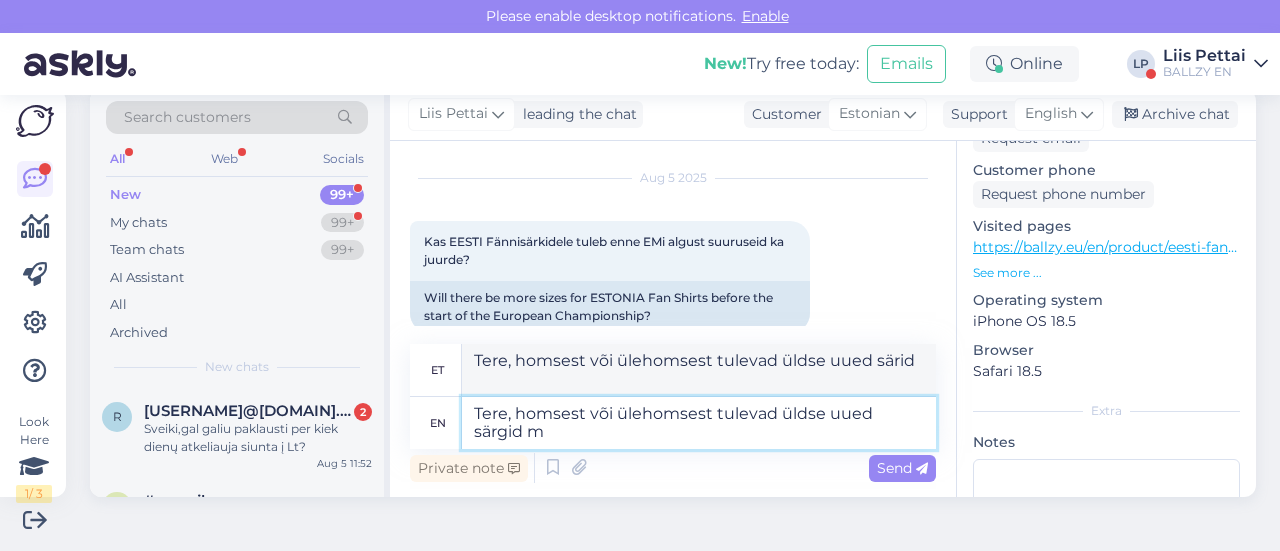 type on "Tere, homsest või ülehomsest tulevad üldse uued särgid mü" 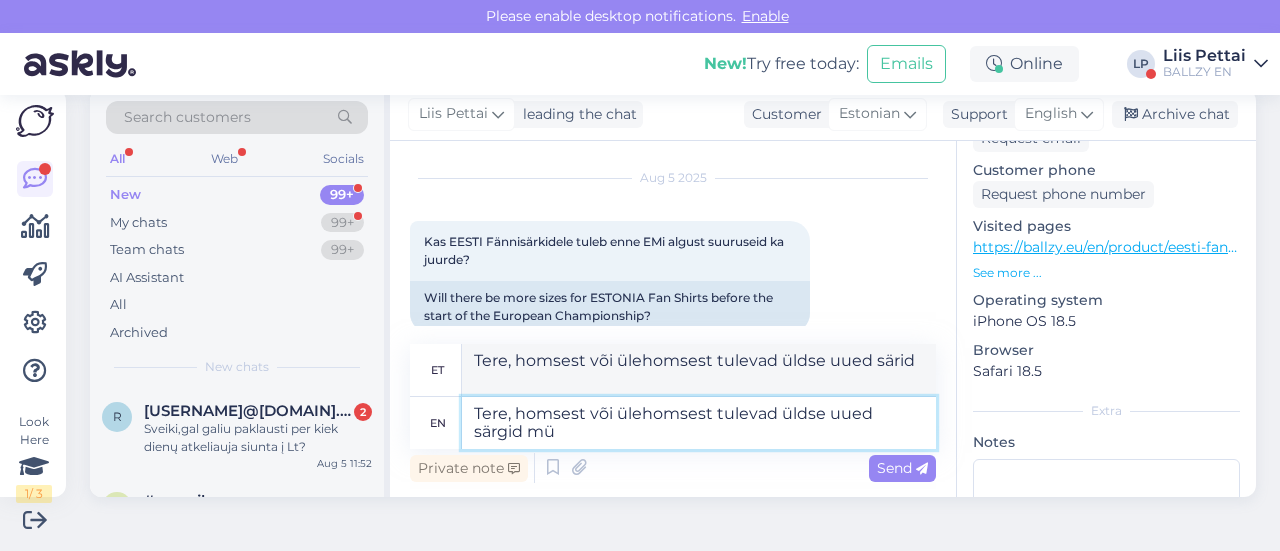 type on "Tere, homsest või ülehomsest tulevad üldse uued särgid" 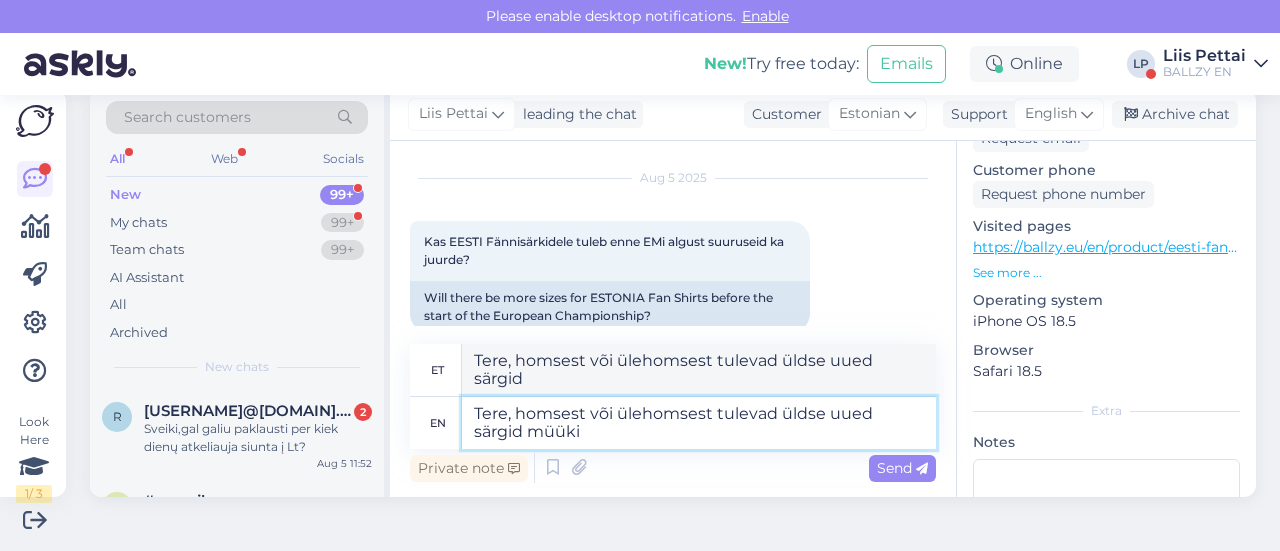 type on "Tere, homsest või ülehomsest tulevad üldse uued särgid müüki" 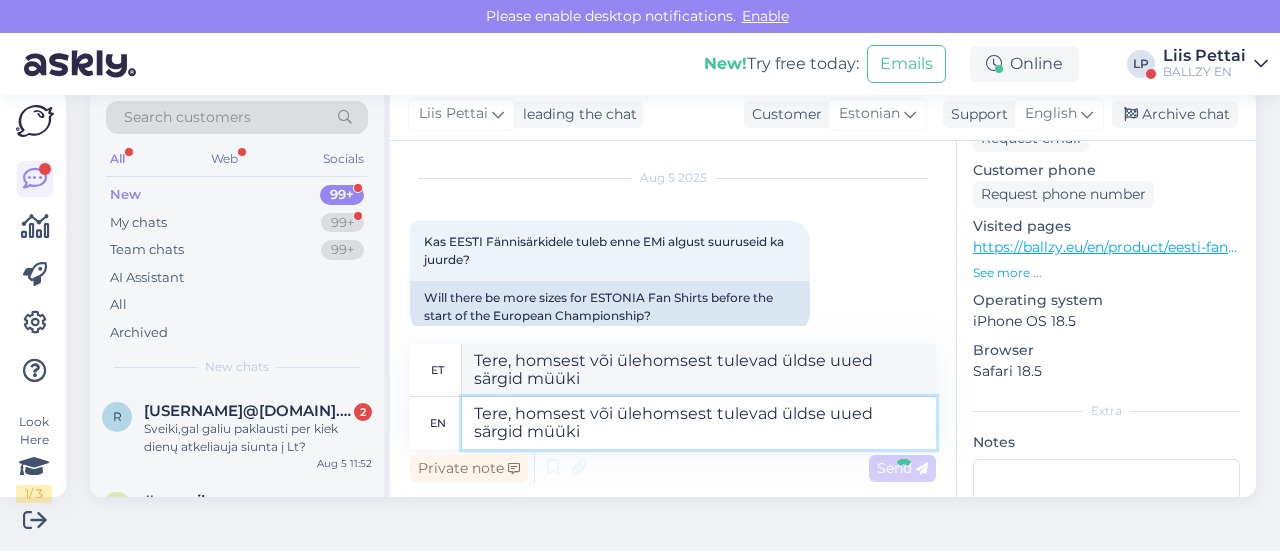 type 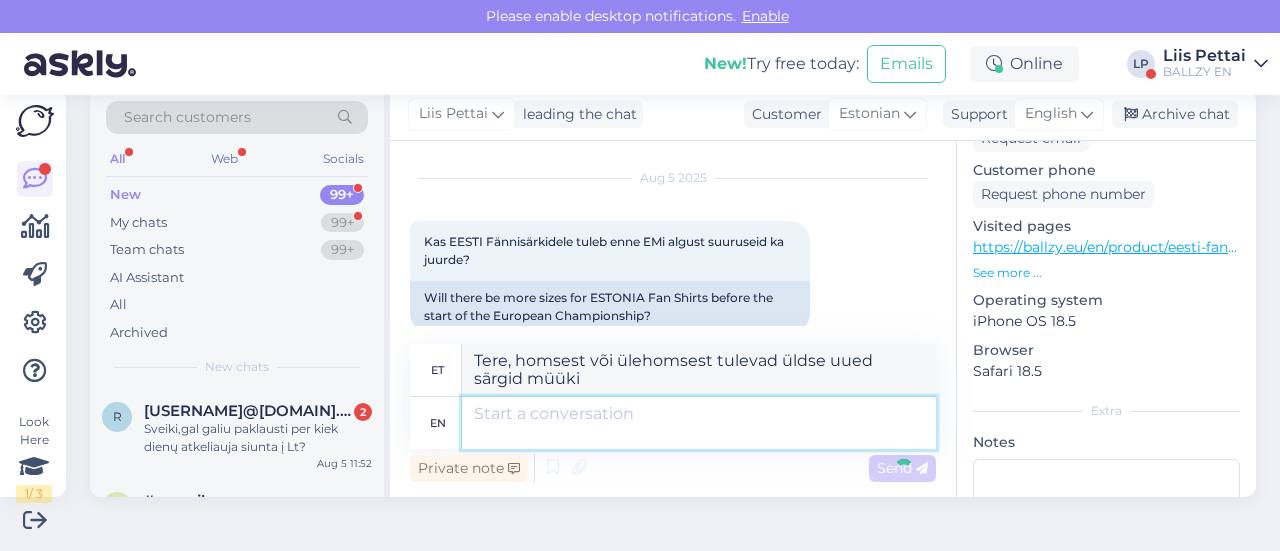 type 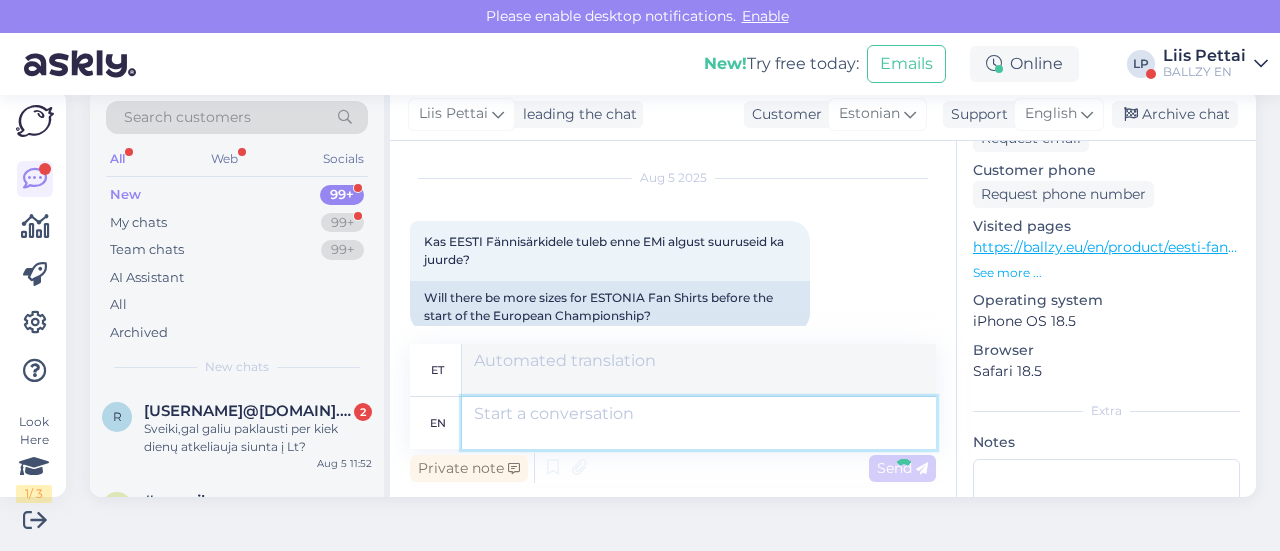 scroll, scrollTop: 194, scrollLeft: 0, axis: vertical 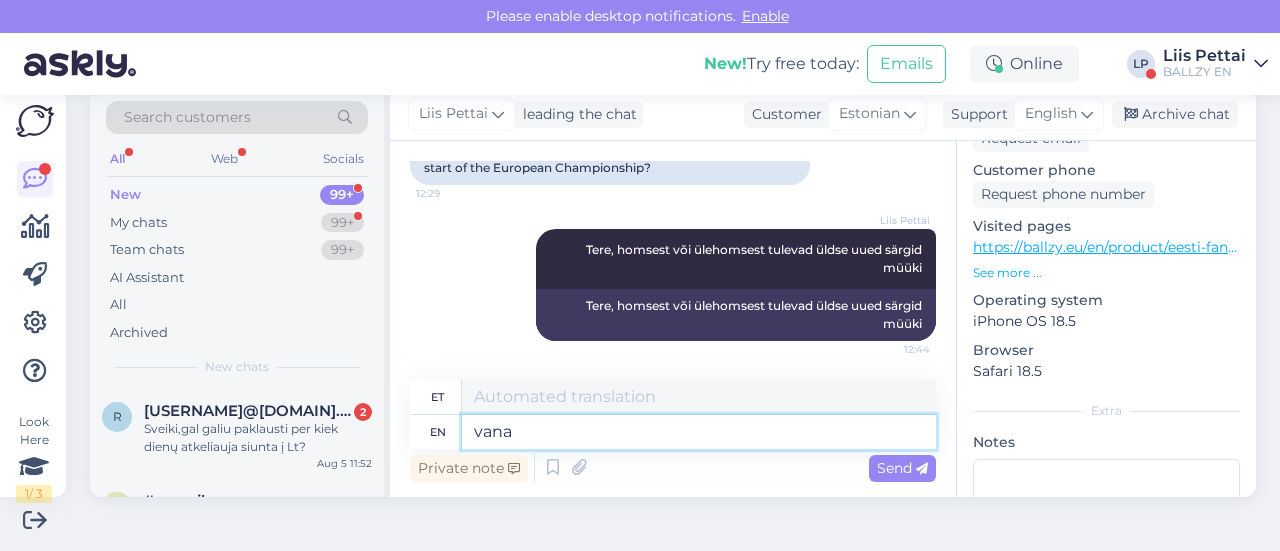 type on "vana" 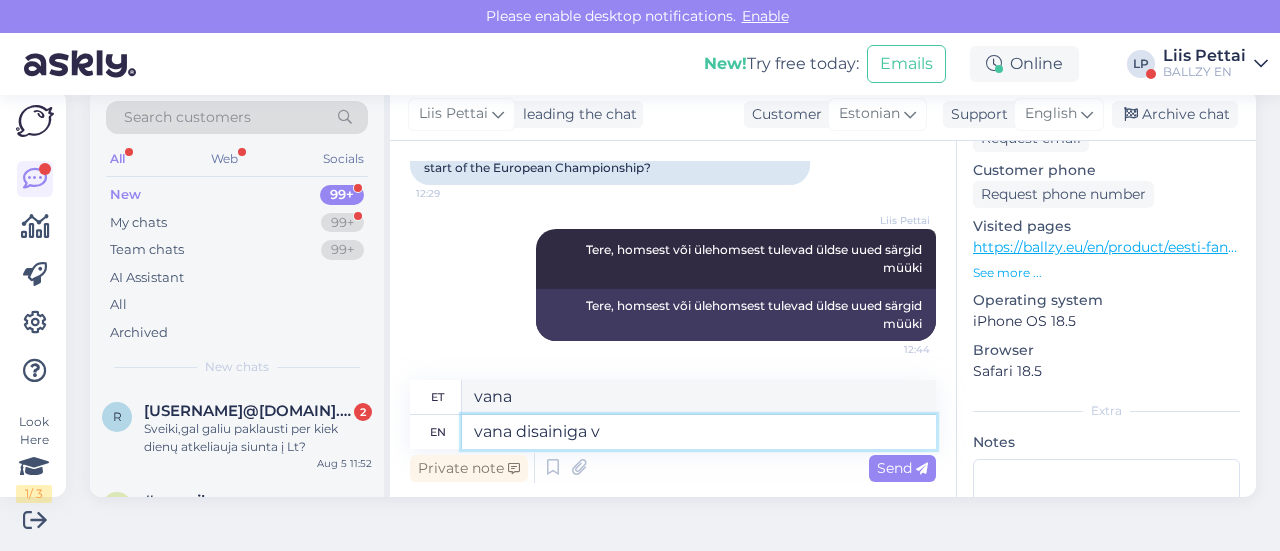 type on "vana disainiga võ" 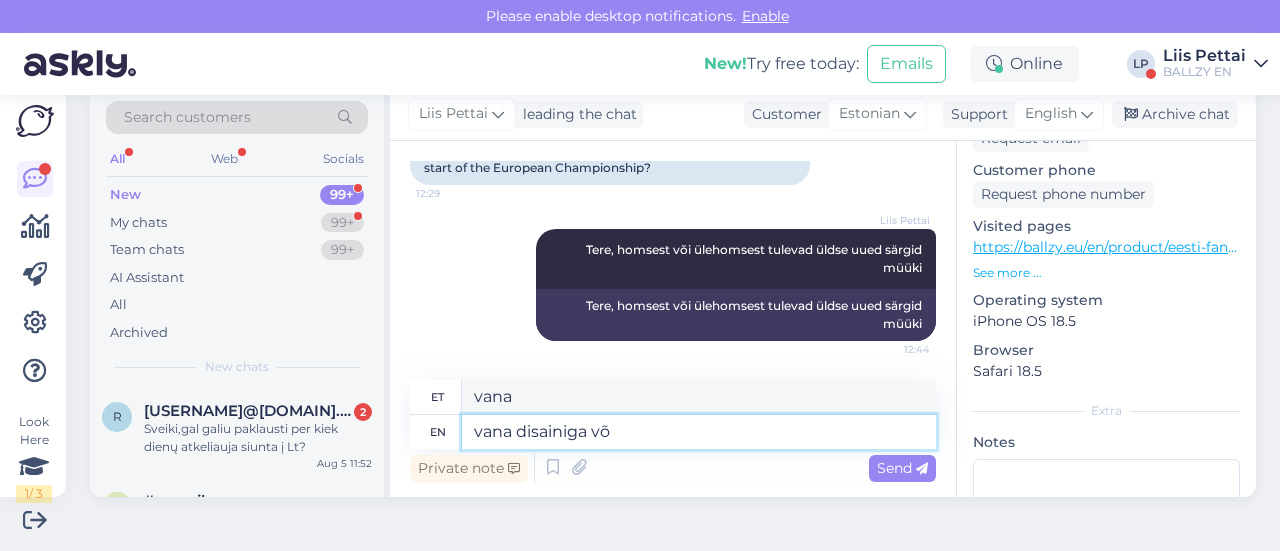 type on "vana disainiga" 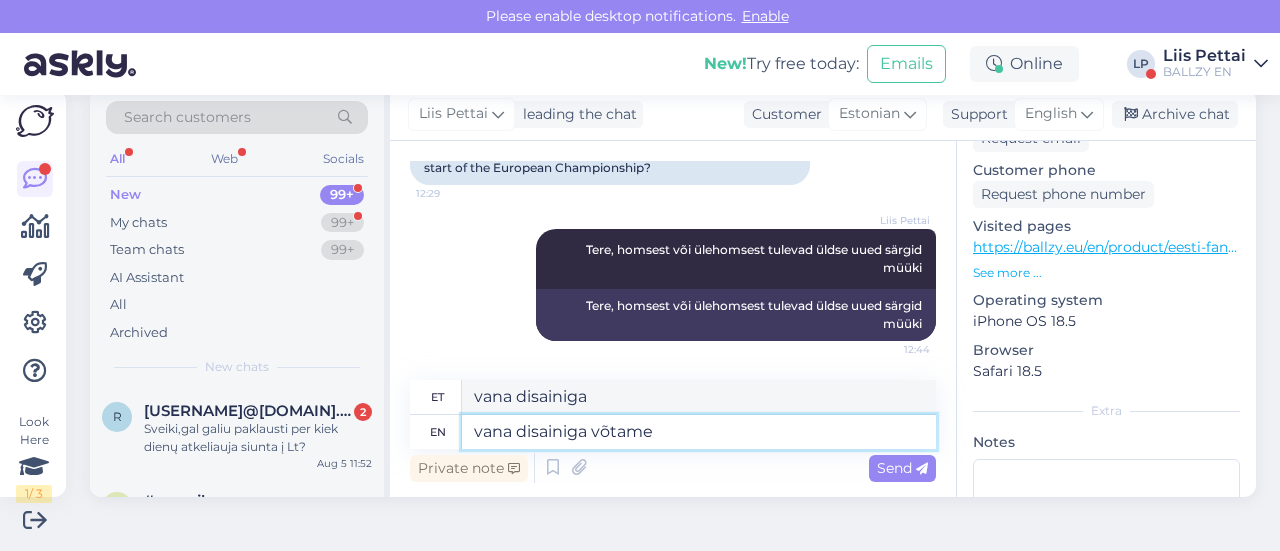 type on "vana disainiga võtame m" 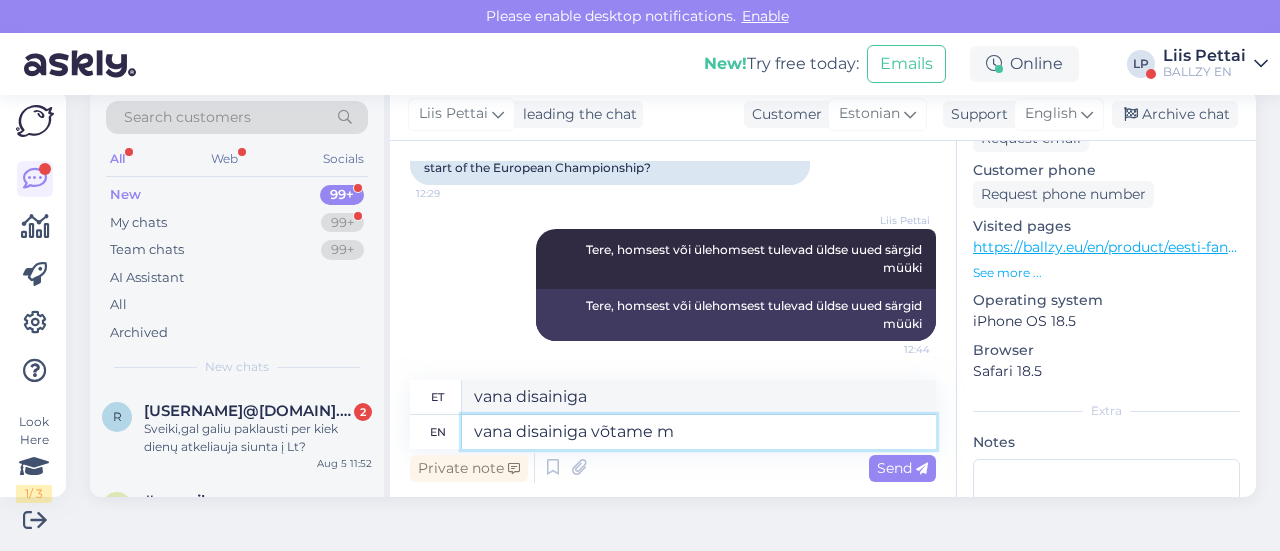 type on "vana disainiga võtame" 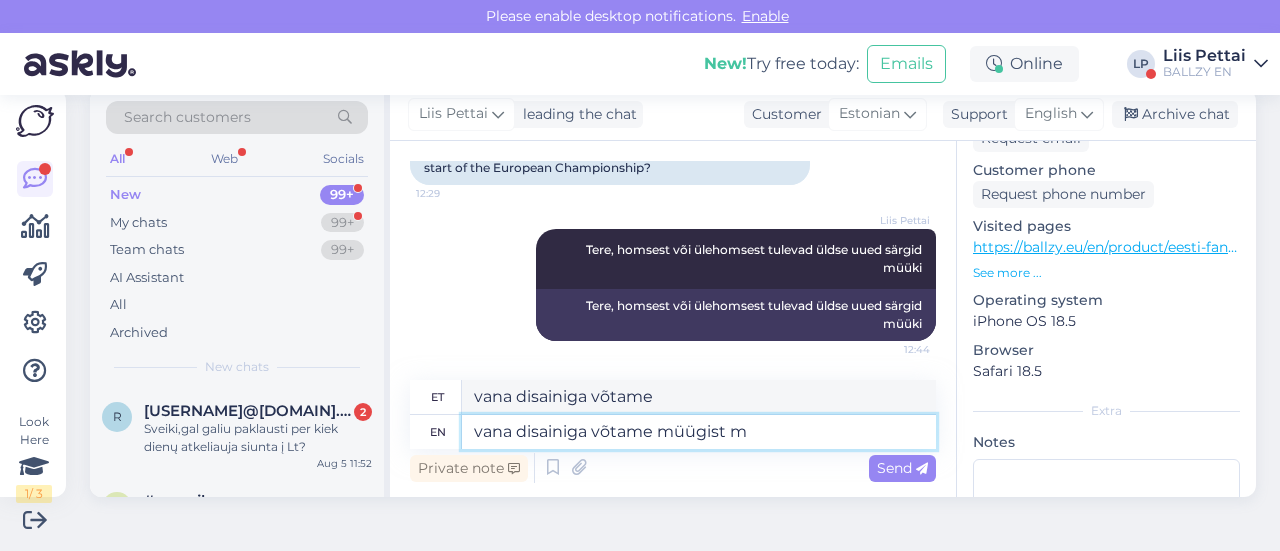 type on "vana disainiga võtame müügist ma" 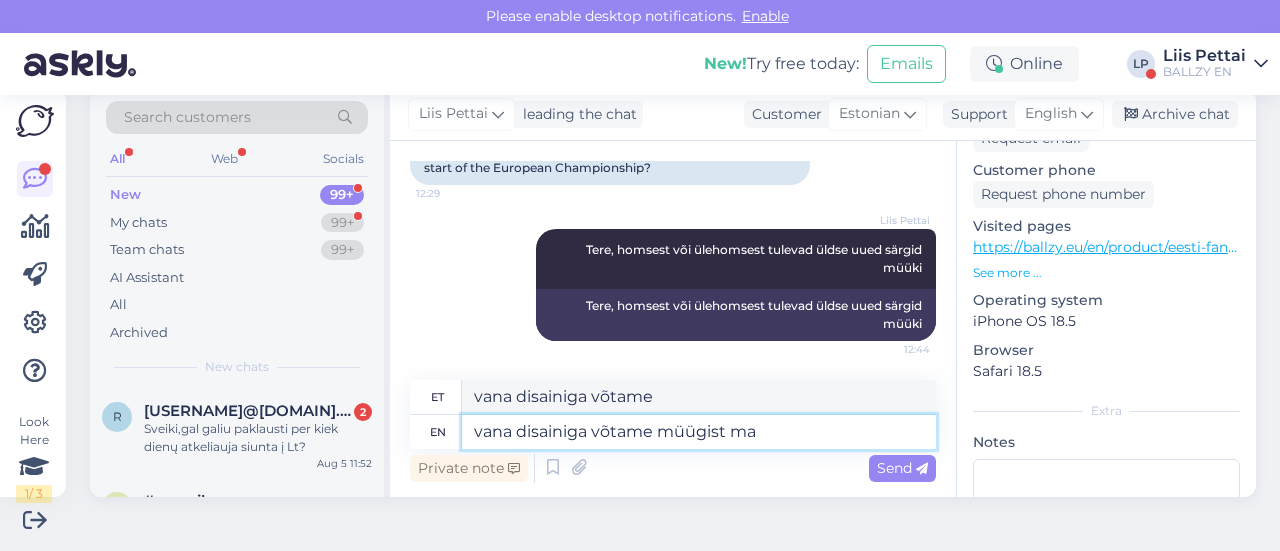 type on "vana disainiga võtame müügist" 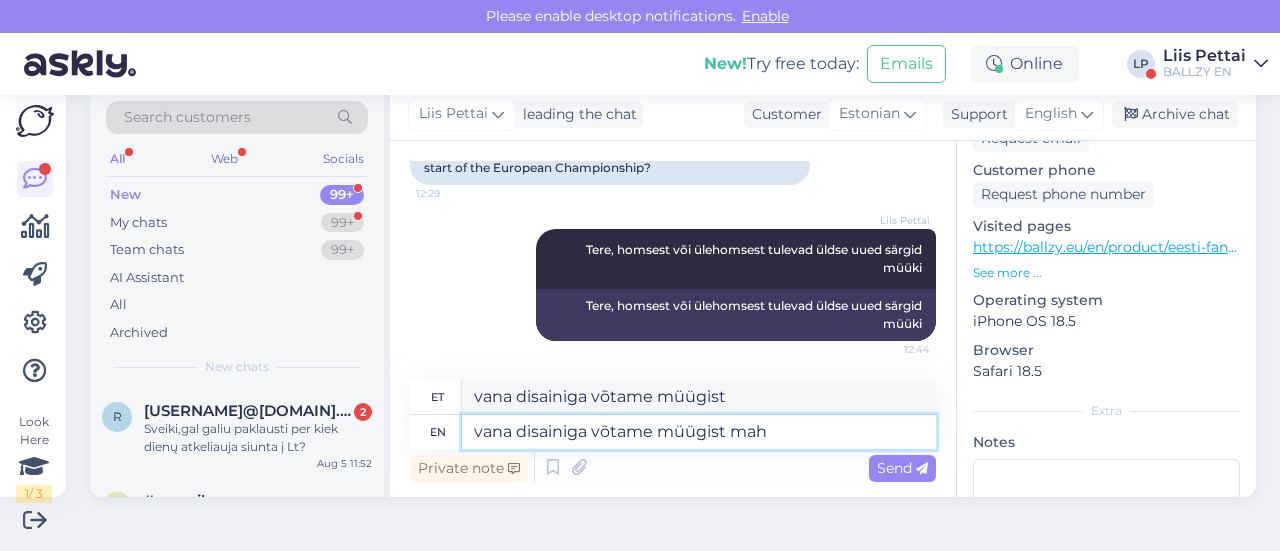 type on "vana disainiga võtame müügist maha" 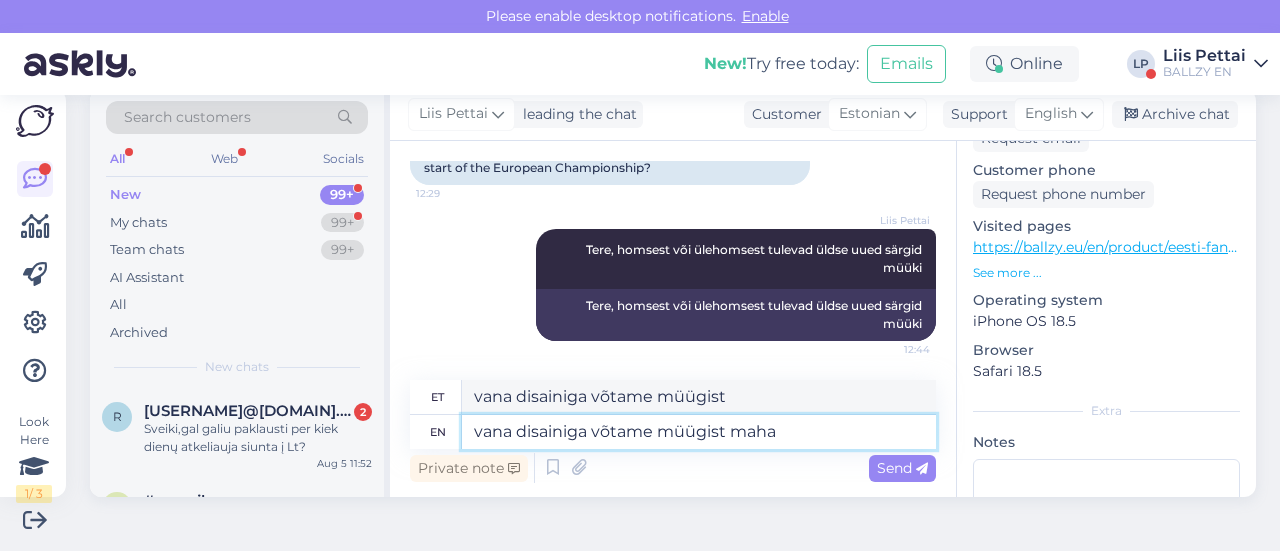 type on "vana disainiga võtame müügist maha" 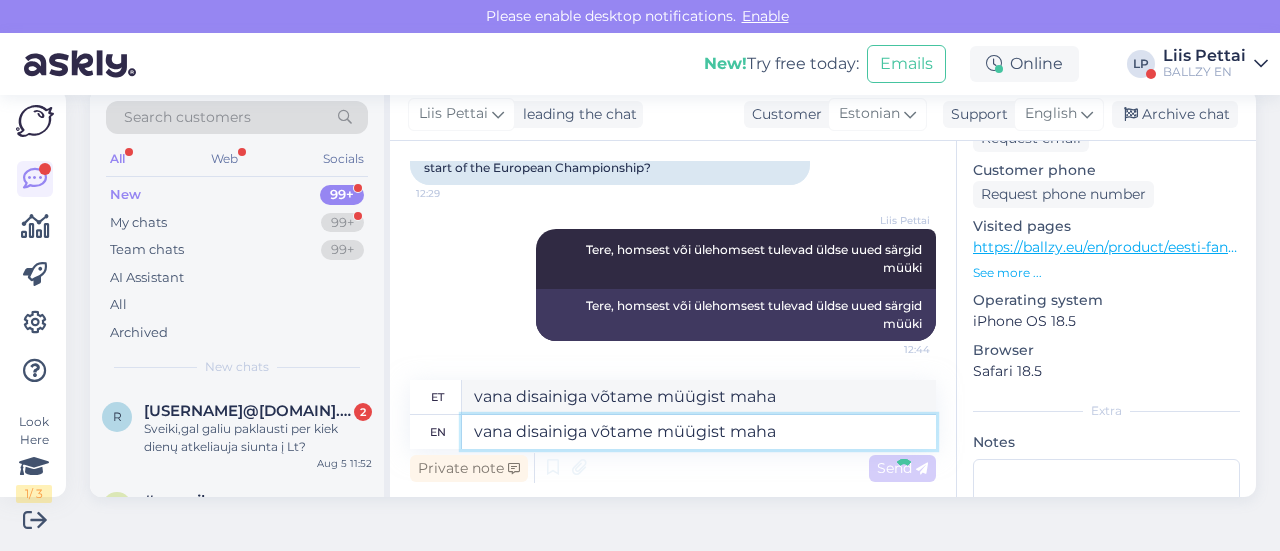 type 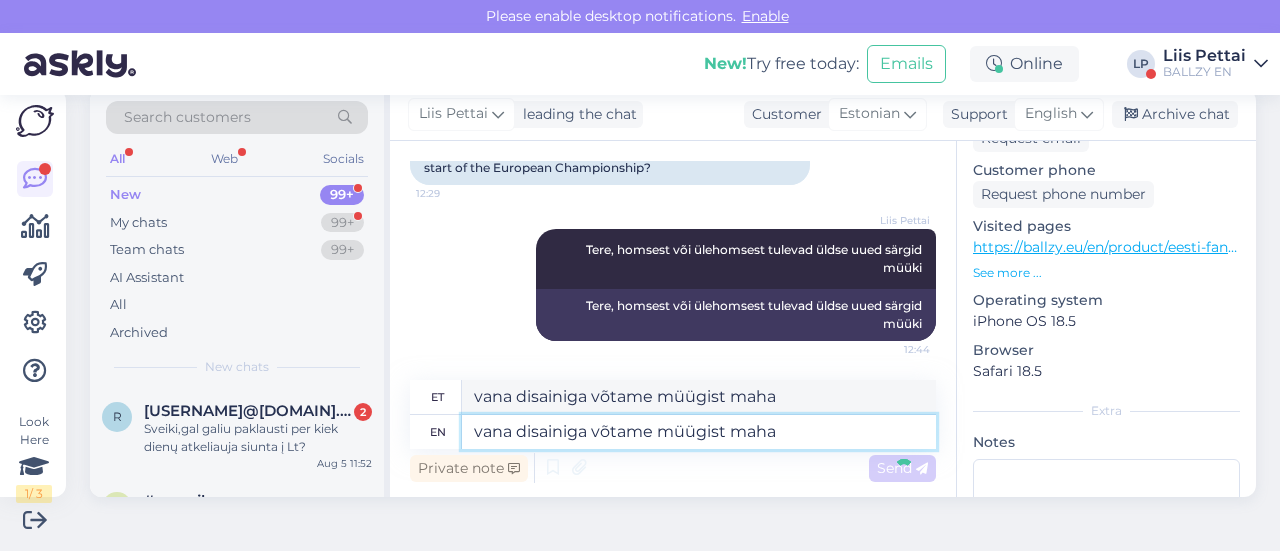 type 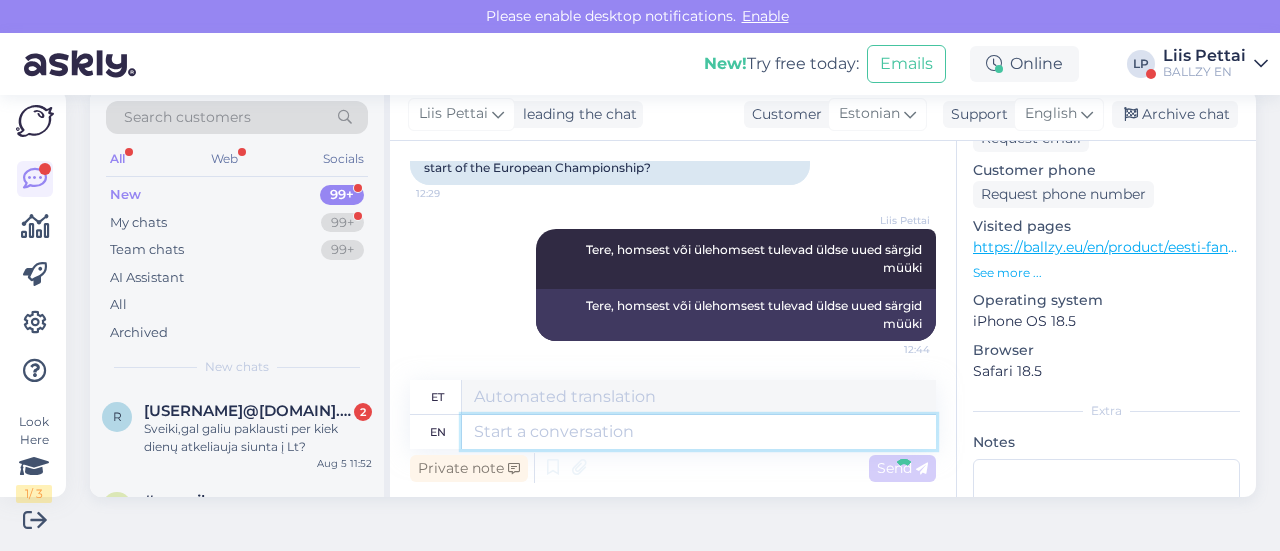 scroll, scrollTop: 314, scrollLeft: 0, axis: vertical 